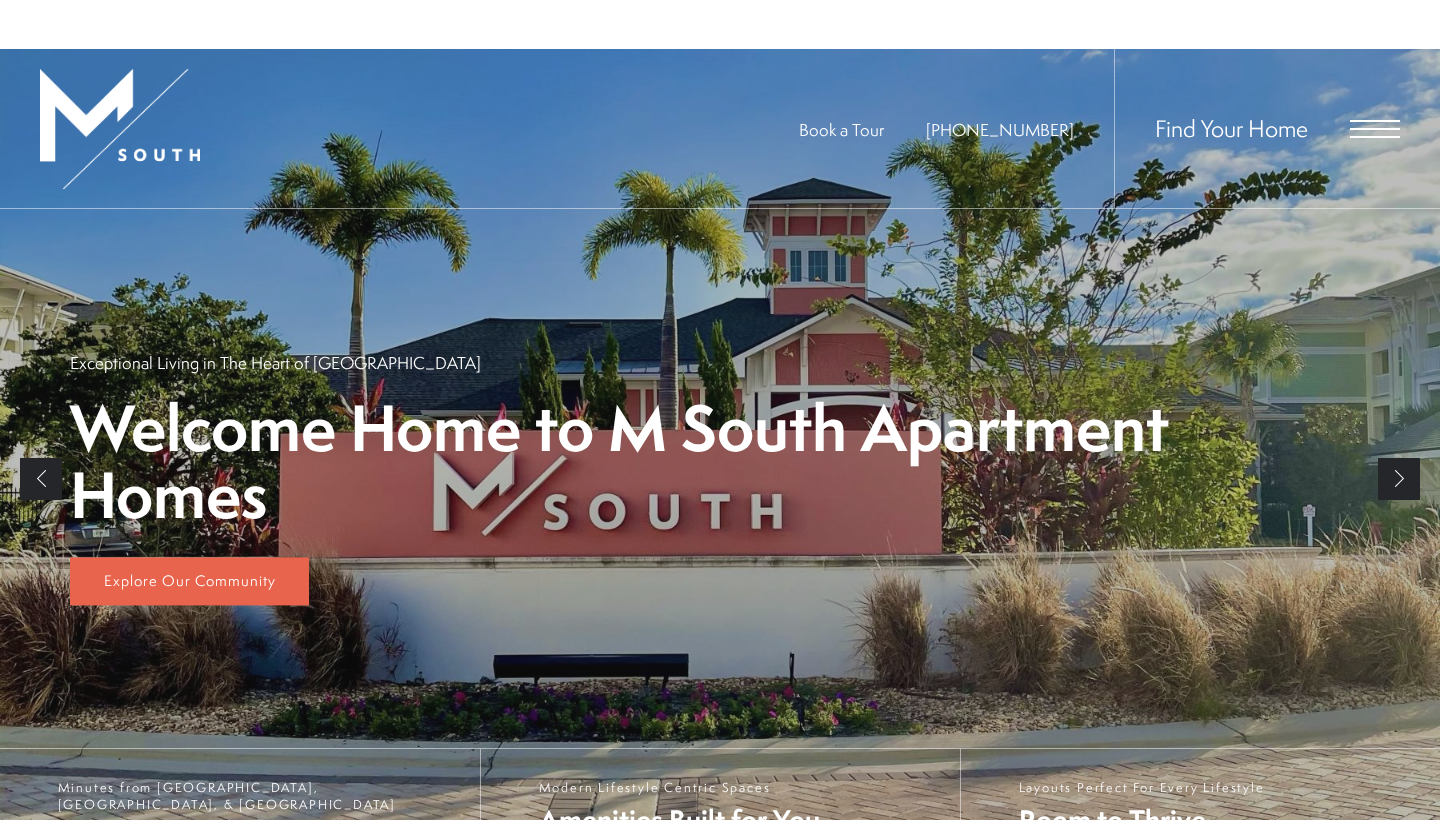 scroll, scrollTop: 0, scrollLeft: 0, axis: both 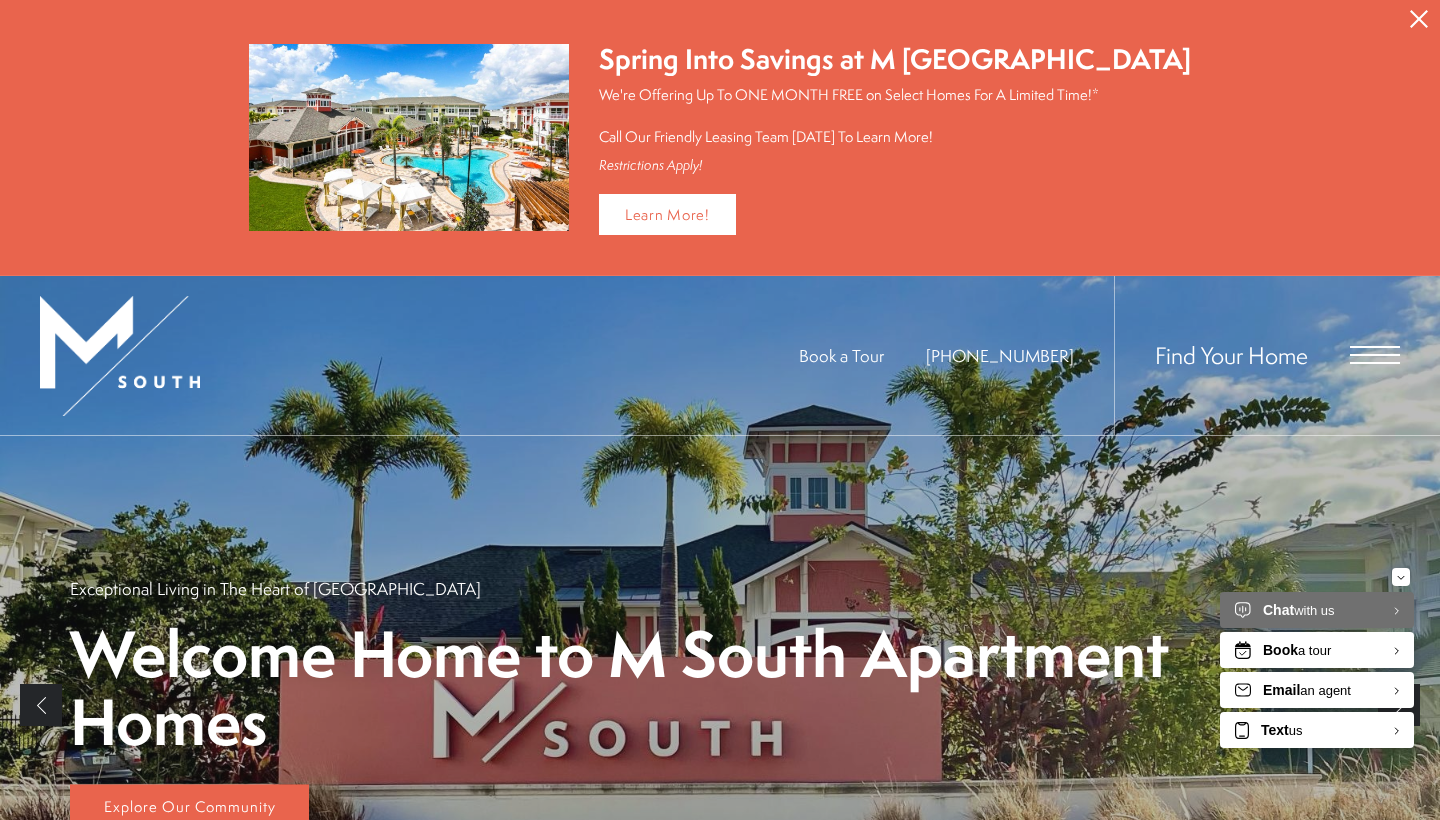 click 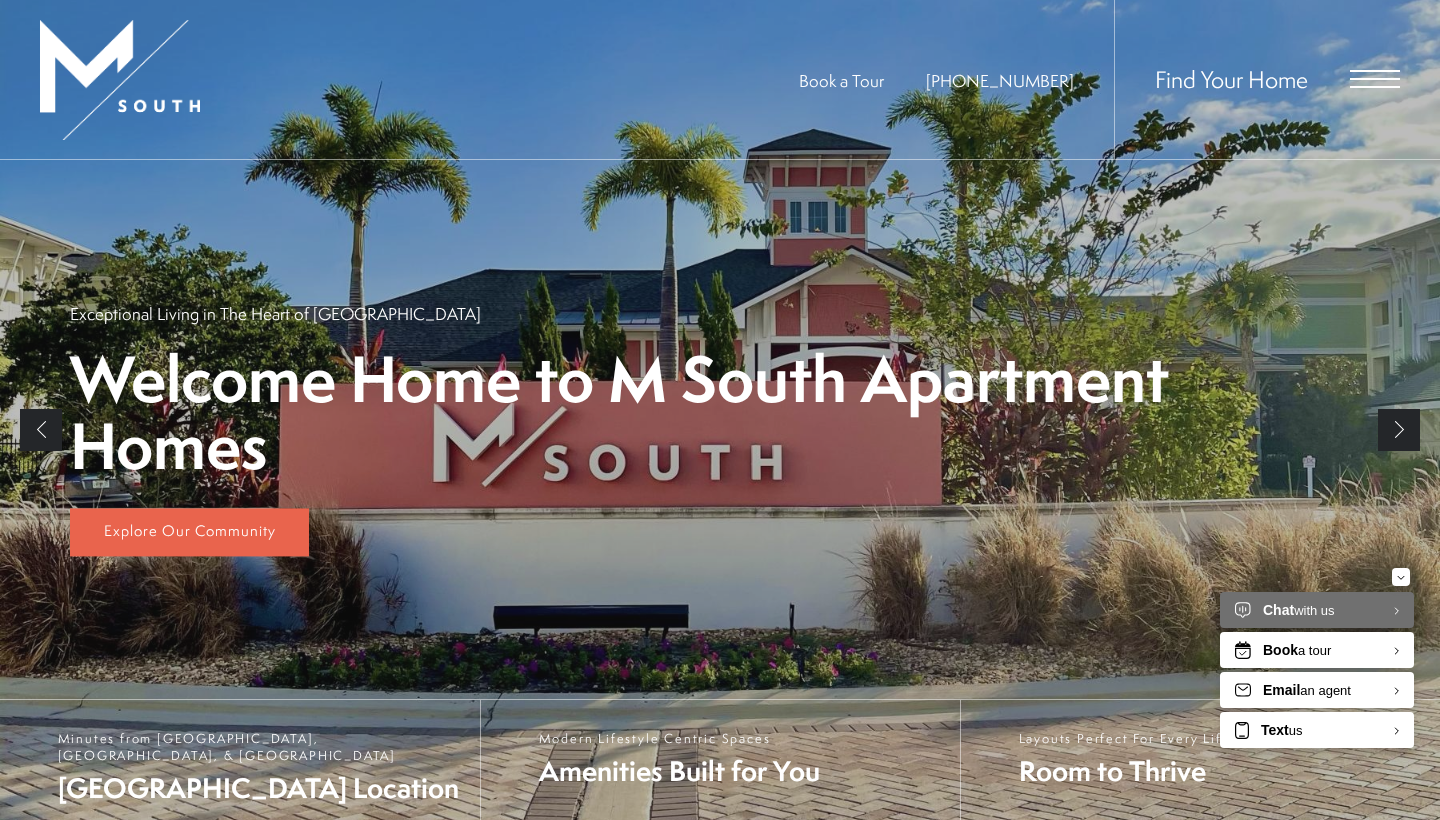 click on "Find Your Home" at bounding box center [1257, 79] 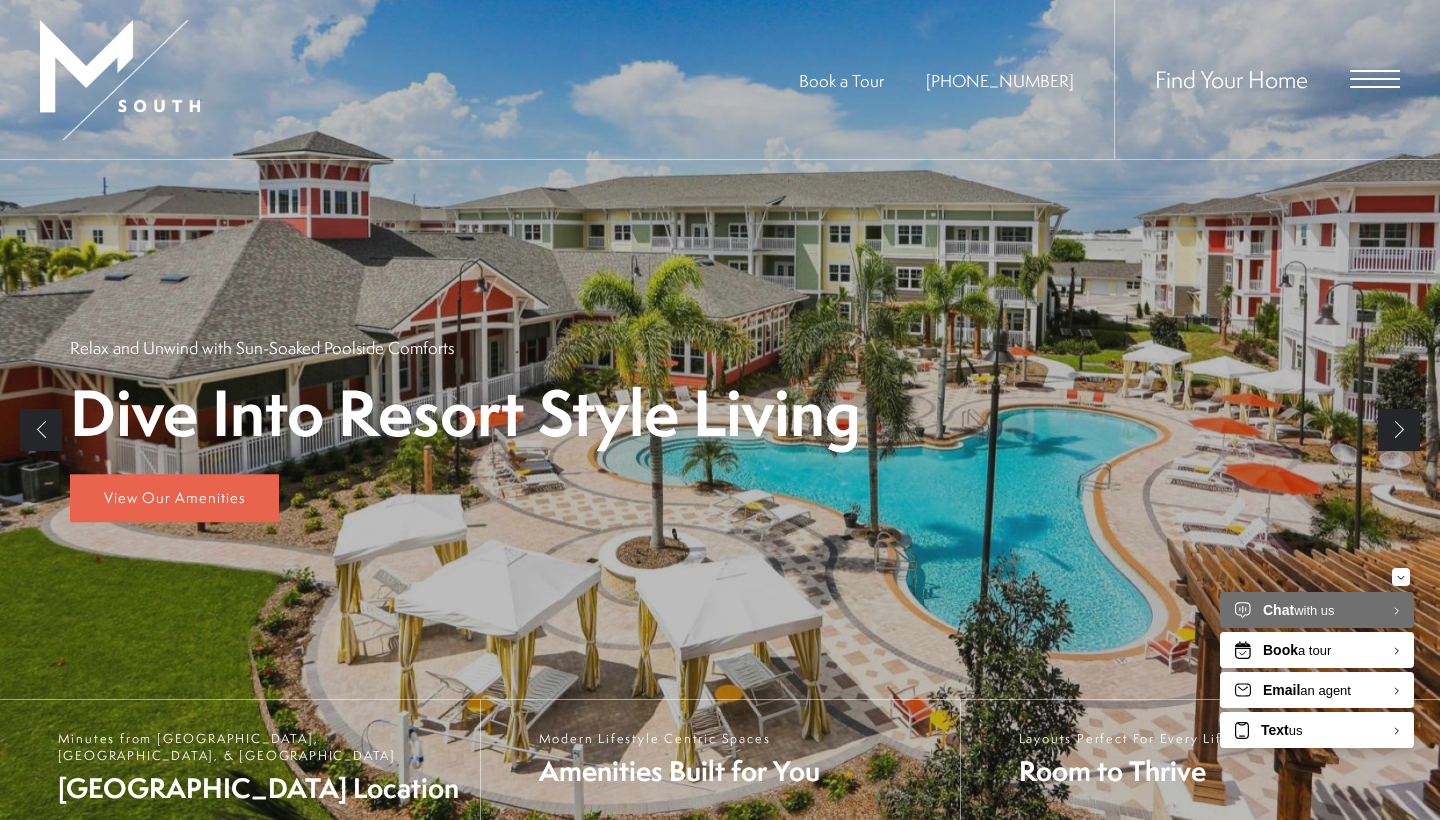 click on "Find Your Home" at bounding box center [1257, 79] 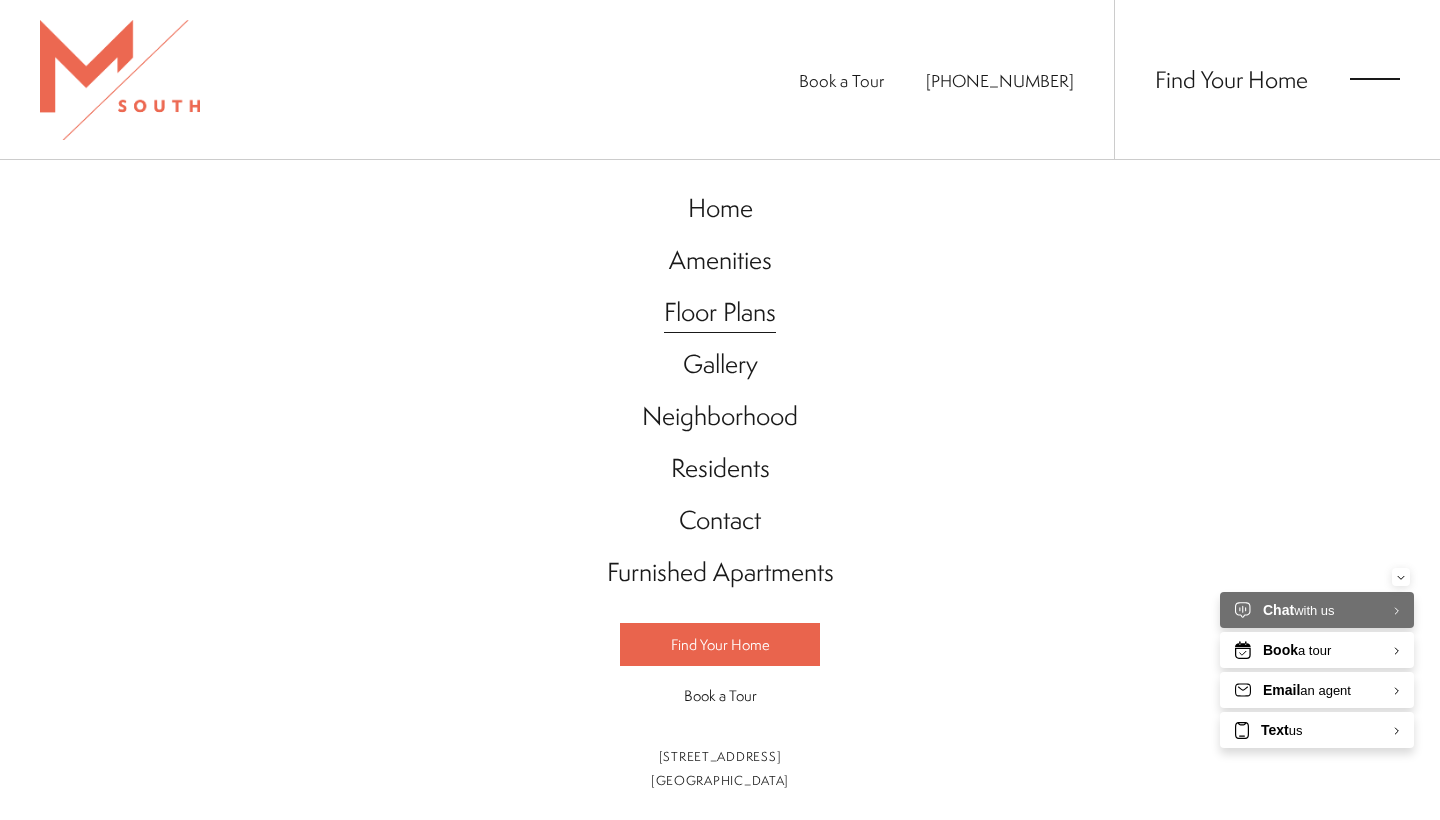 click on "Floor Plans" at bounding box center (720, 312) 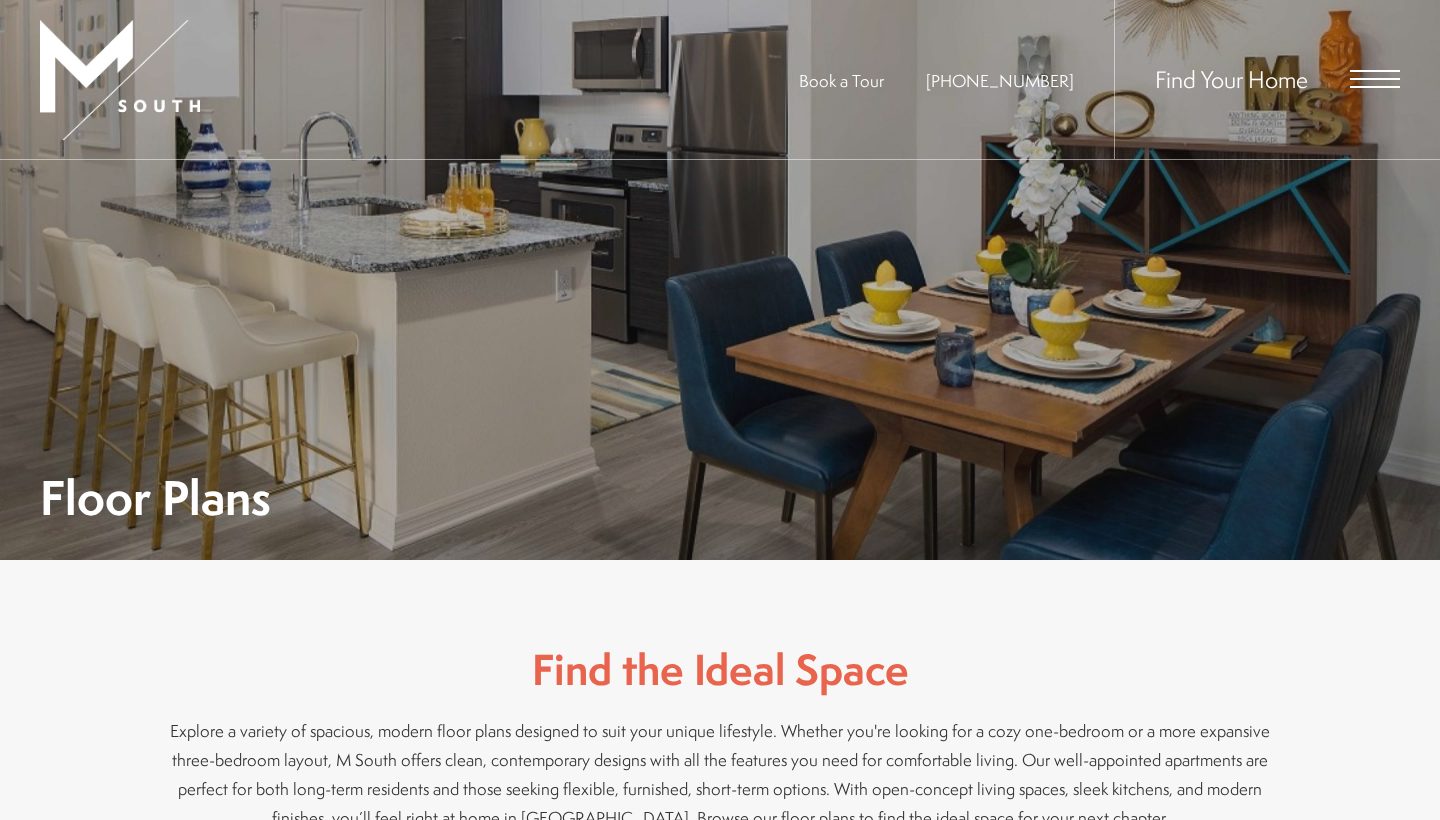 scroll, scrollTop: 0, scrollLeft: 0, axis: both 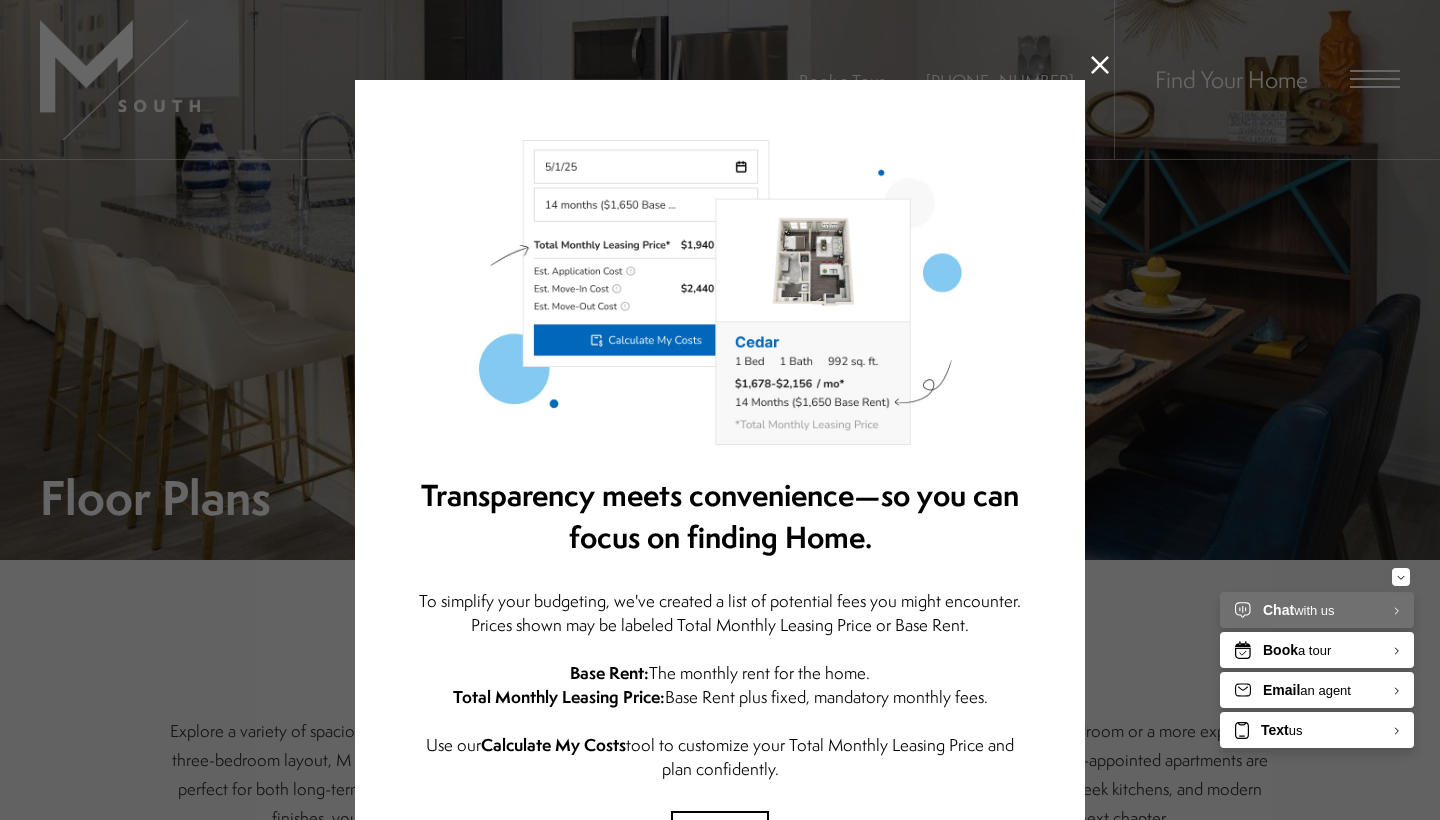 click 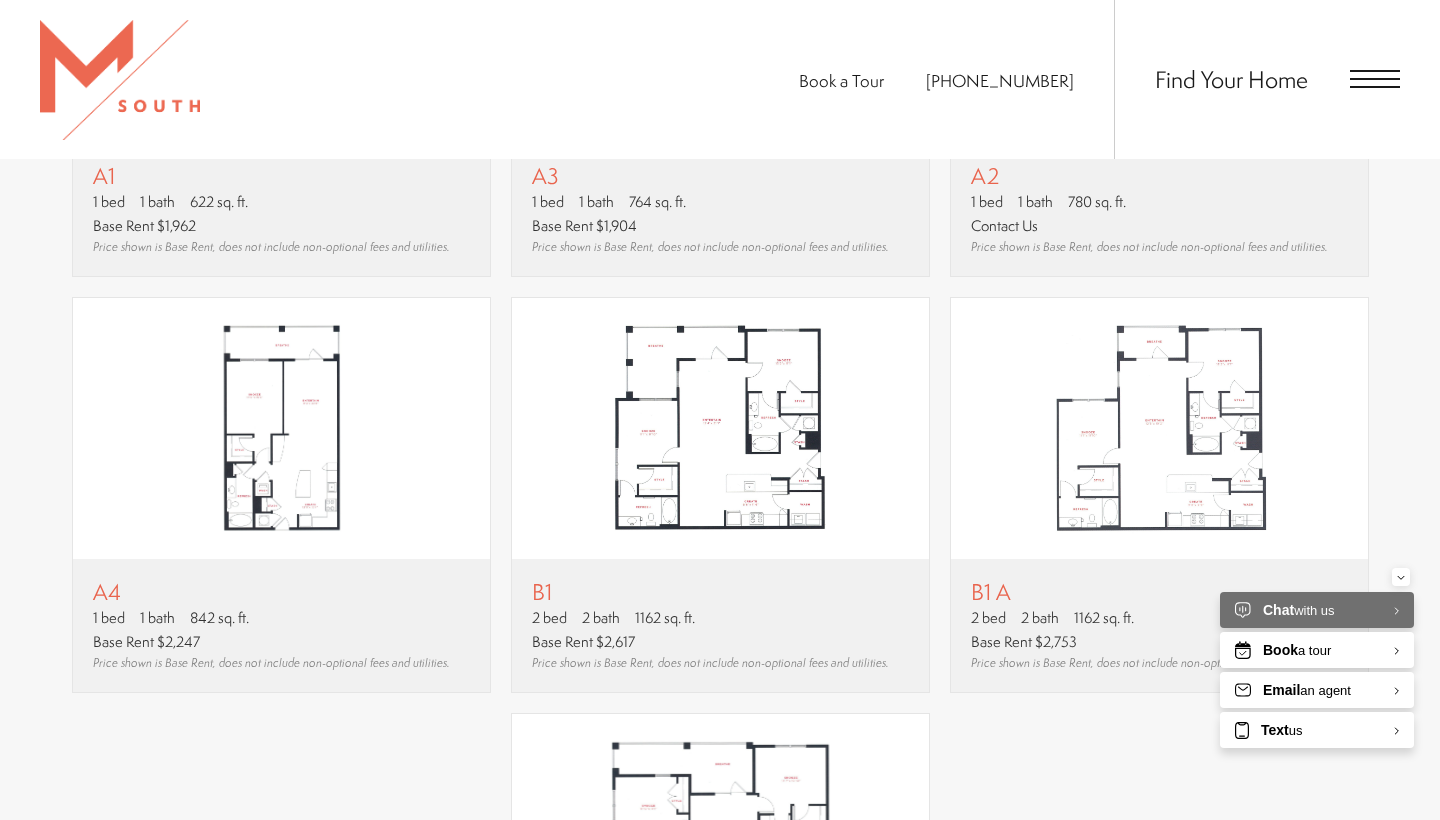 scroll, scrollTop: 1605, scrollLeft: 0, axis: vertical 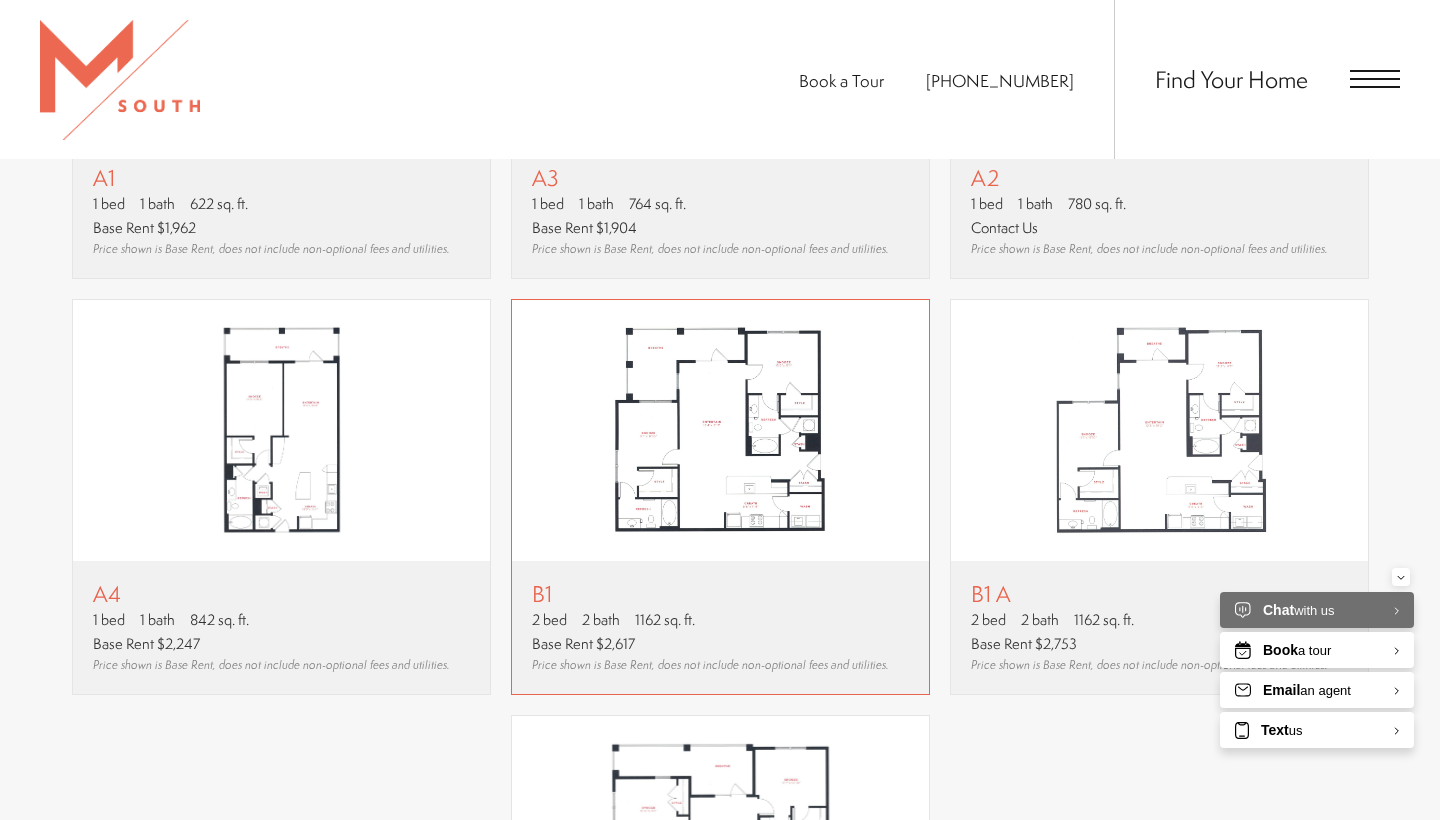 click on "Base Rent $2,617" at bounding box center (710, 643) 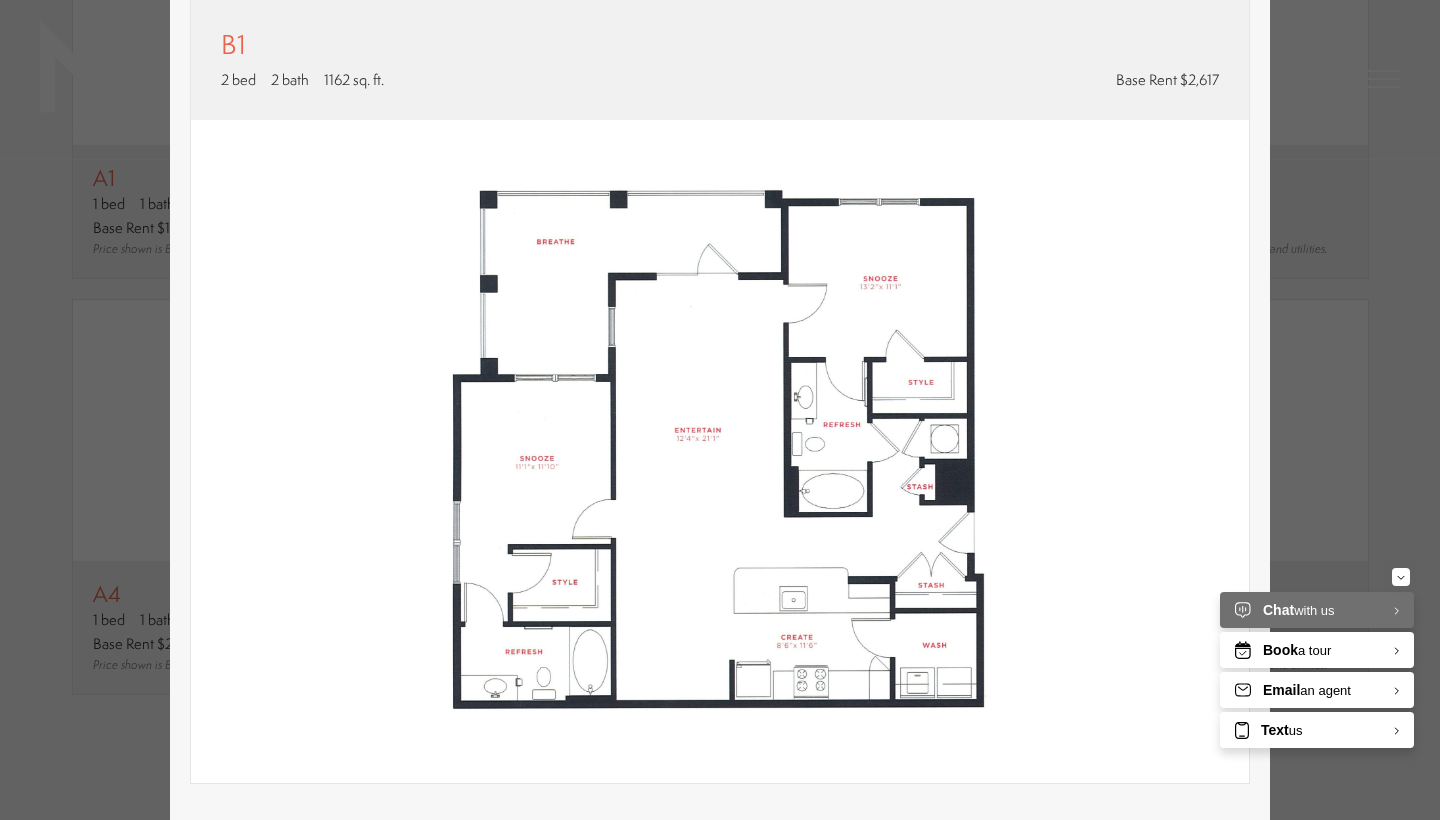 scroll, scrollTop: 110, scrollLeft: 0, axis: vertical 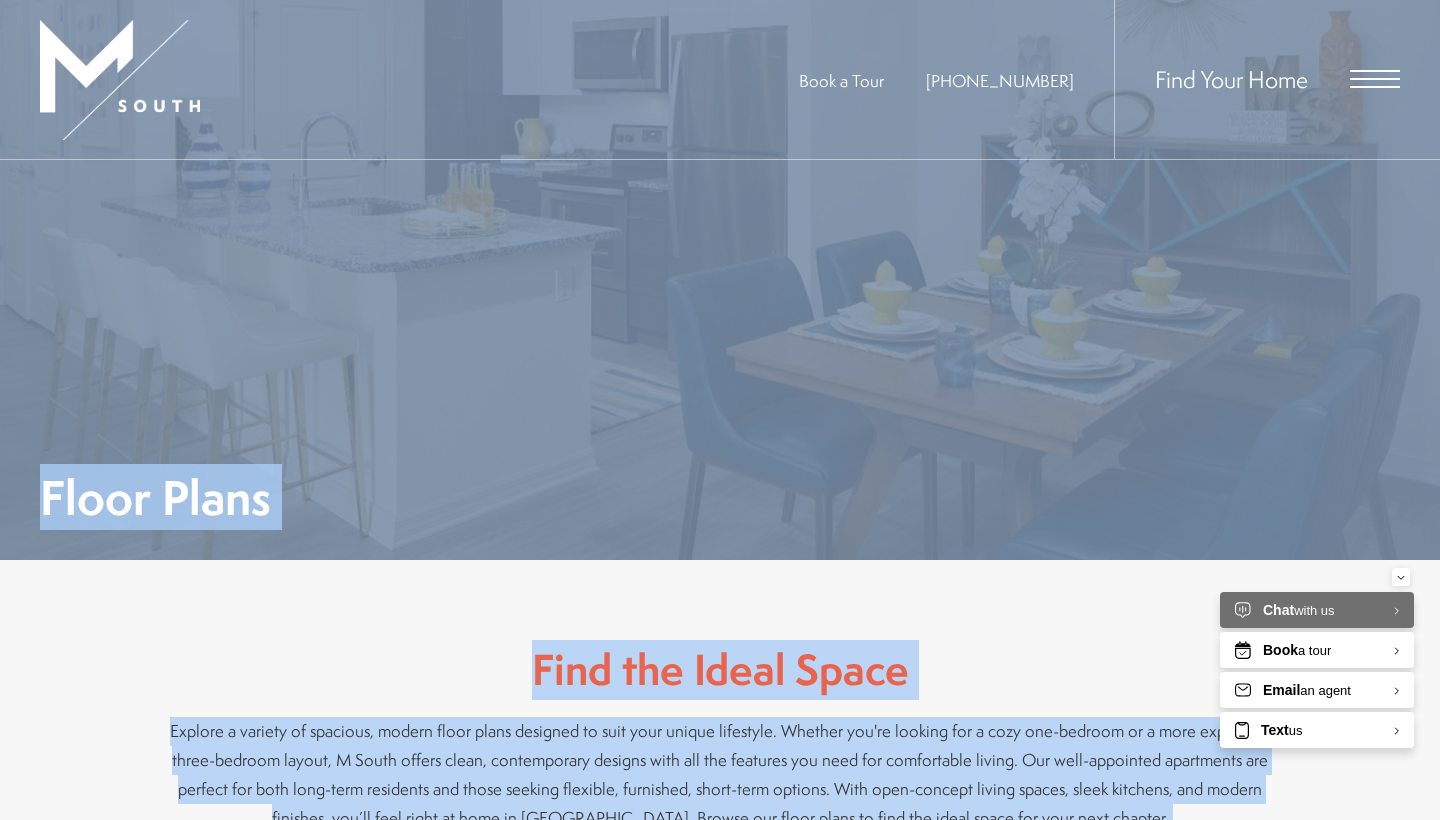 click at bounding box center (1375, 87) 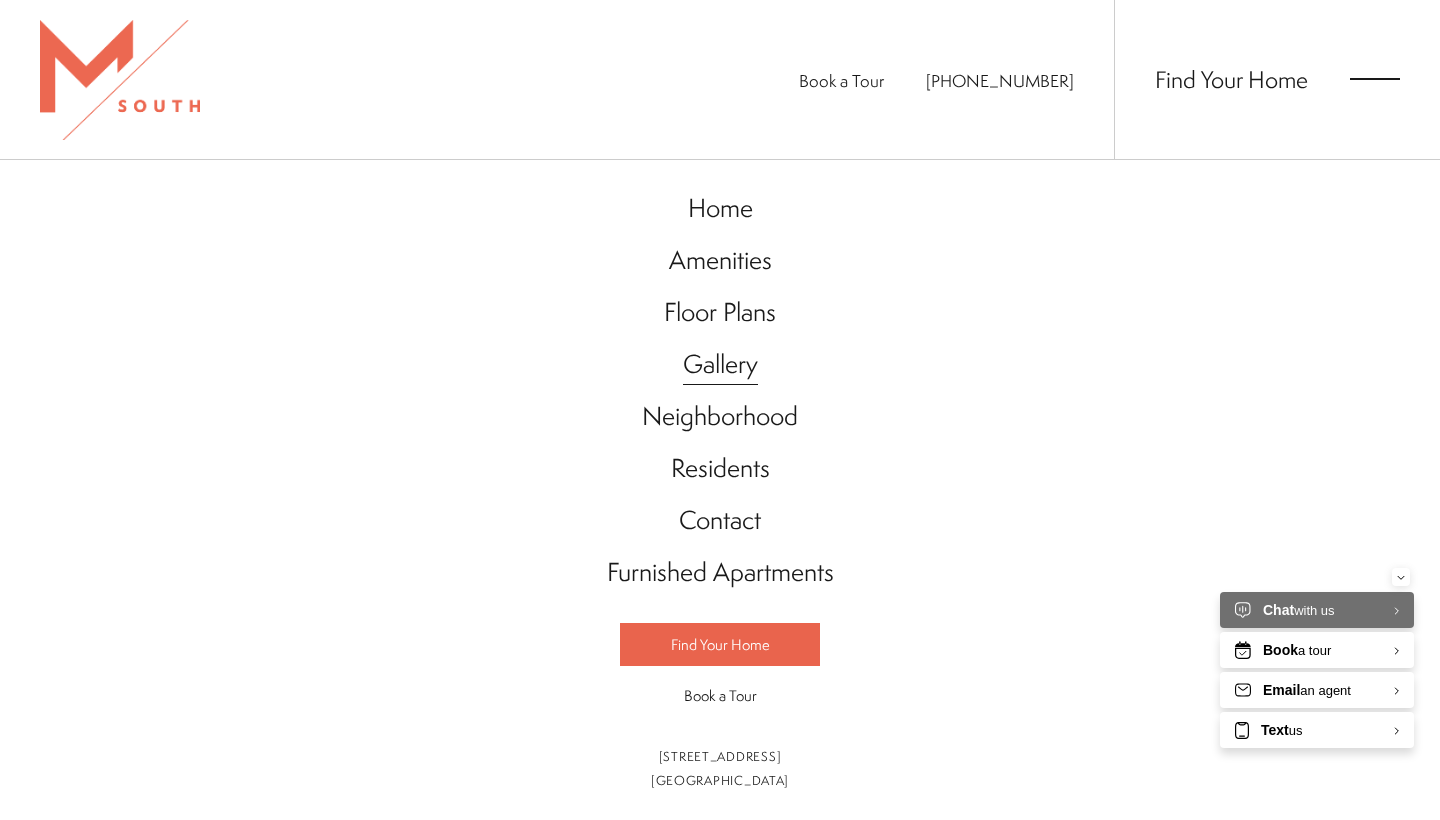 click on "Gallery" at bounding box center (720, 364) 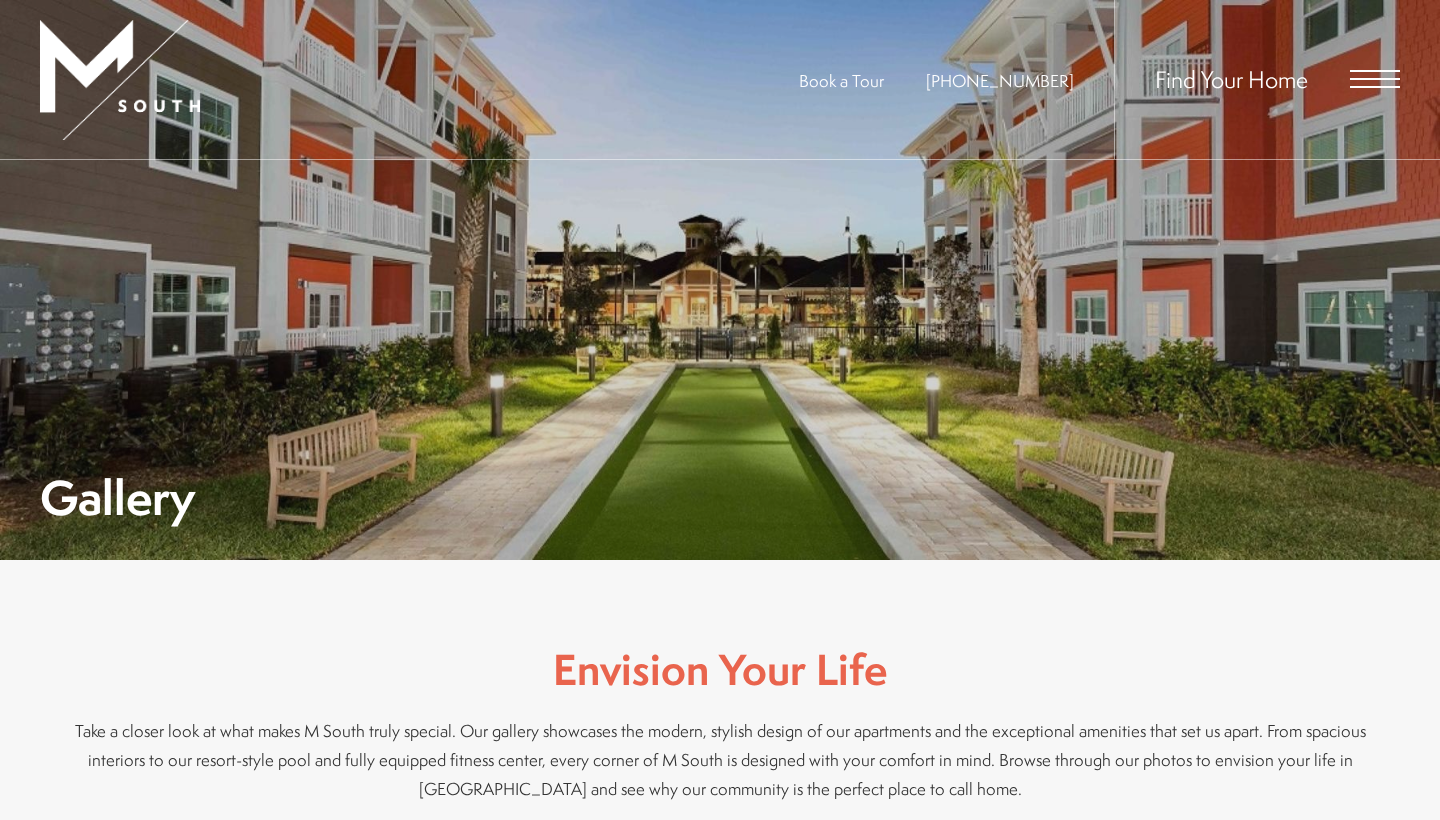 scroll, scrollTop: 0, scrollLeft: 0, axis: both 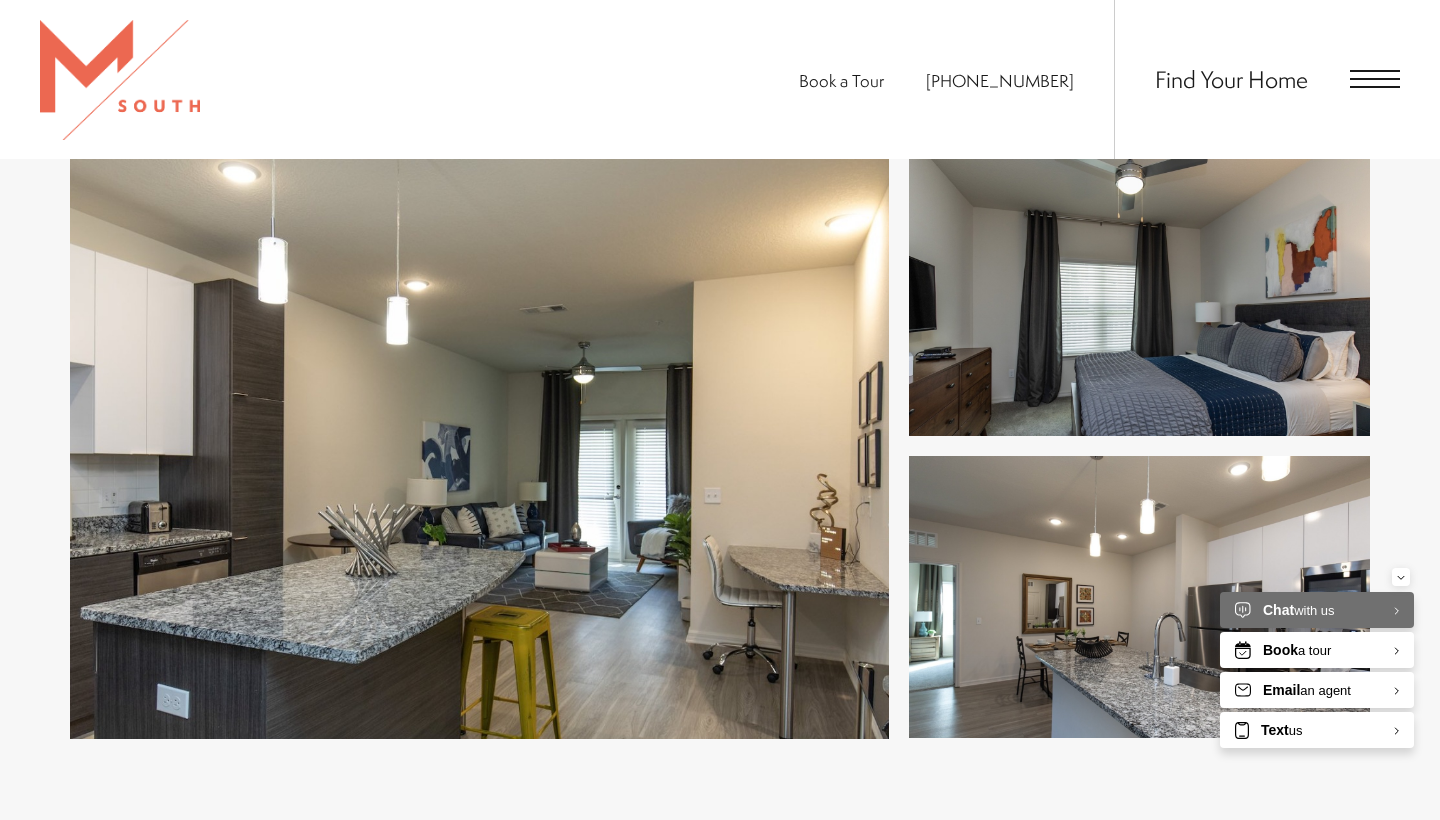 click at bounding box center (479, 446) 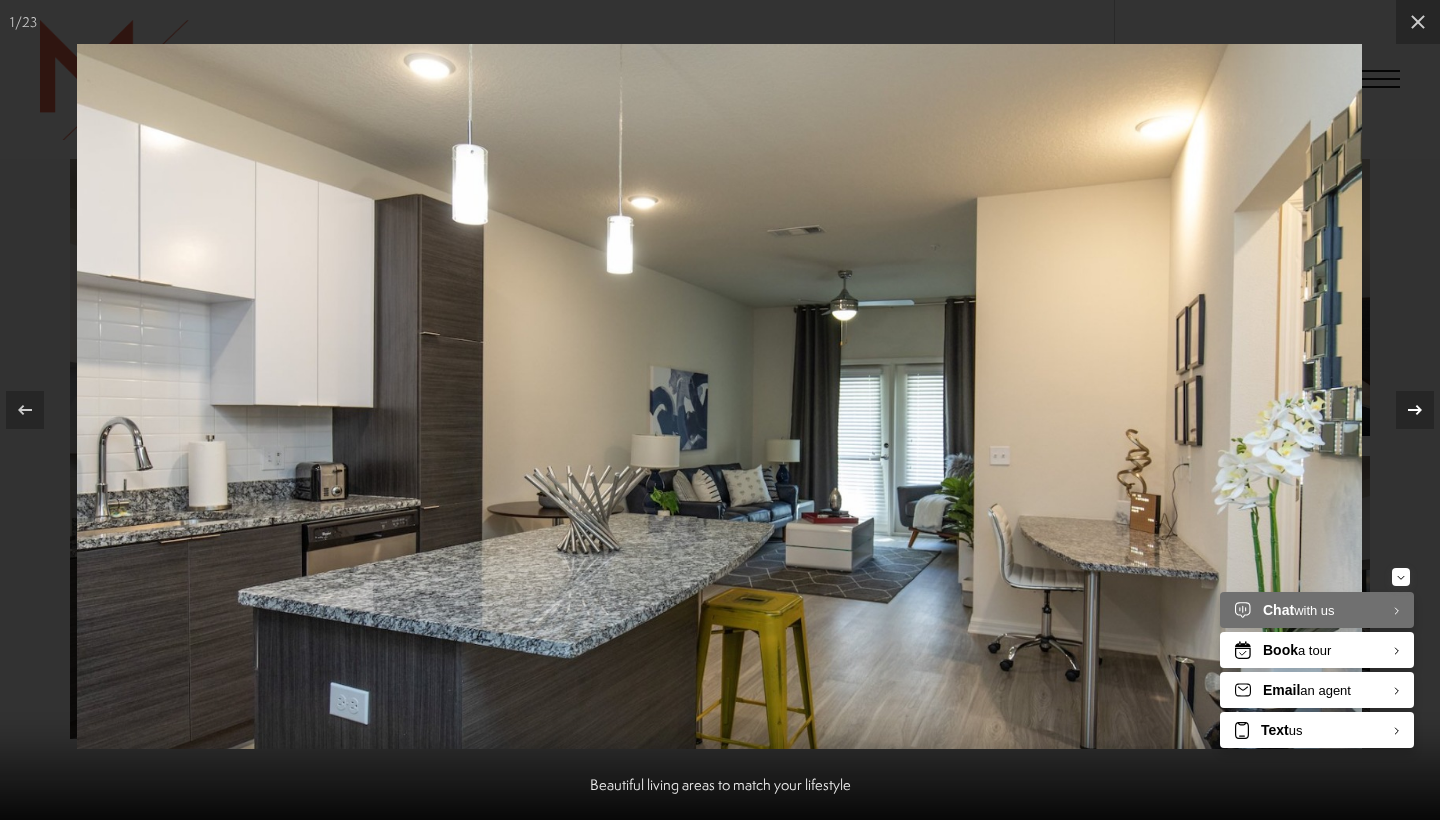 click at bounding box center (1415, 410) 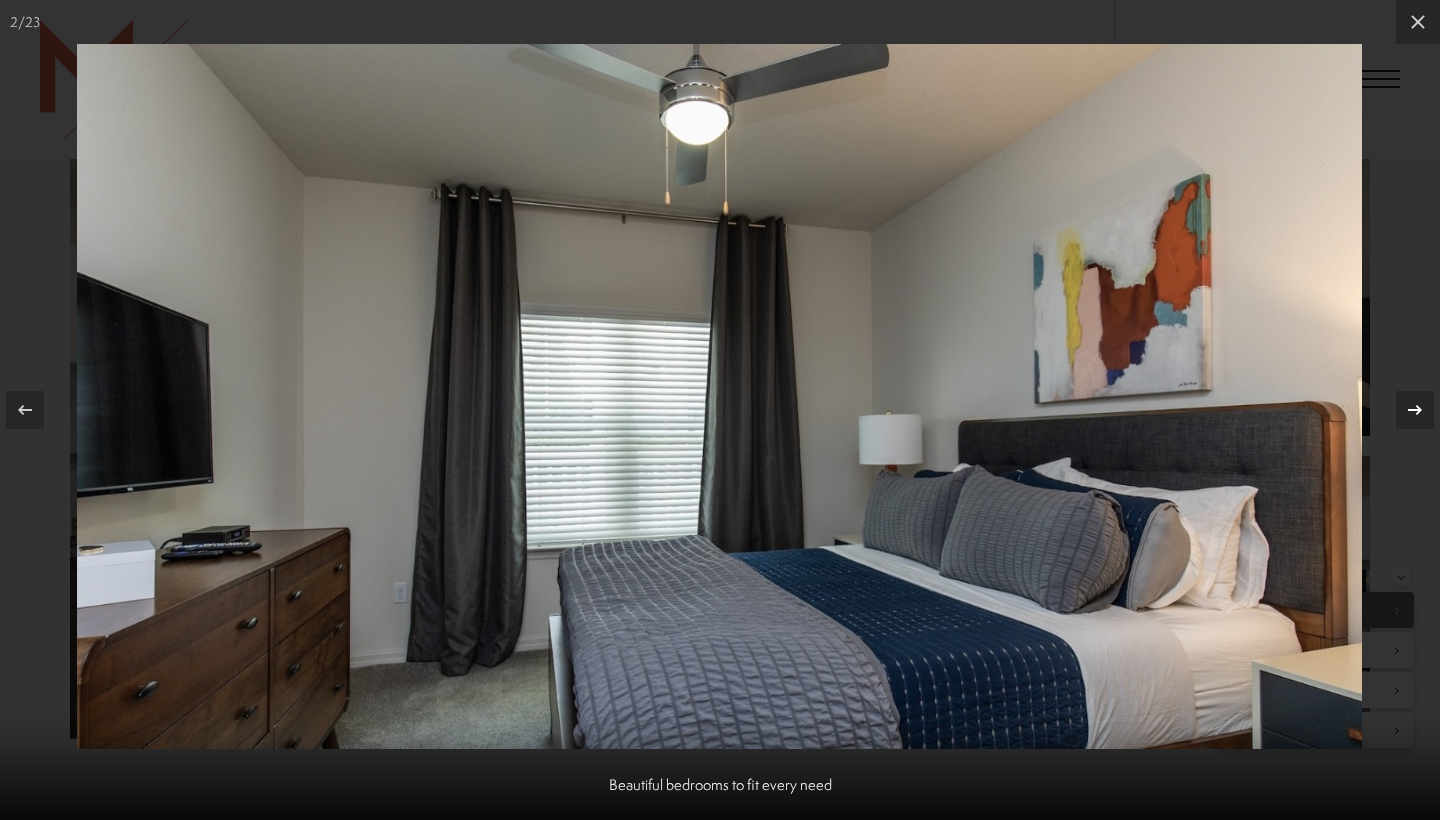 click at bounding box center [1415, 410] 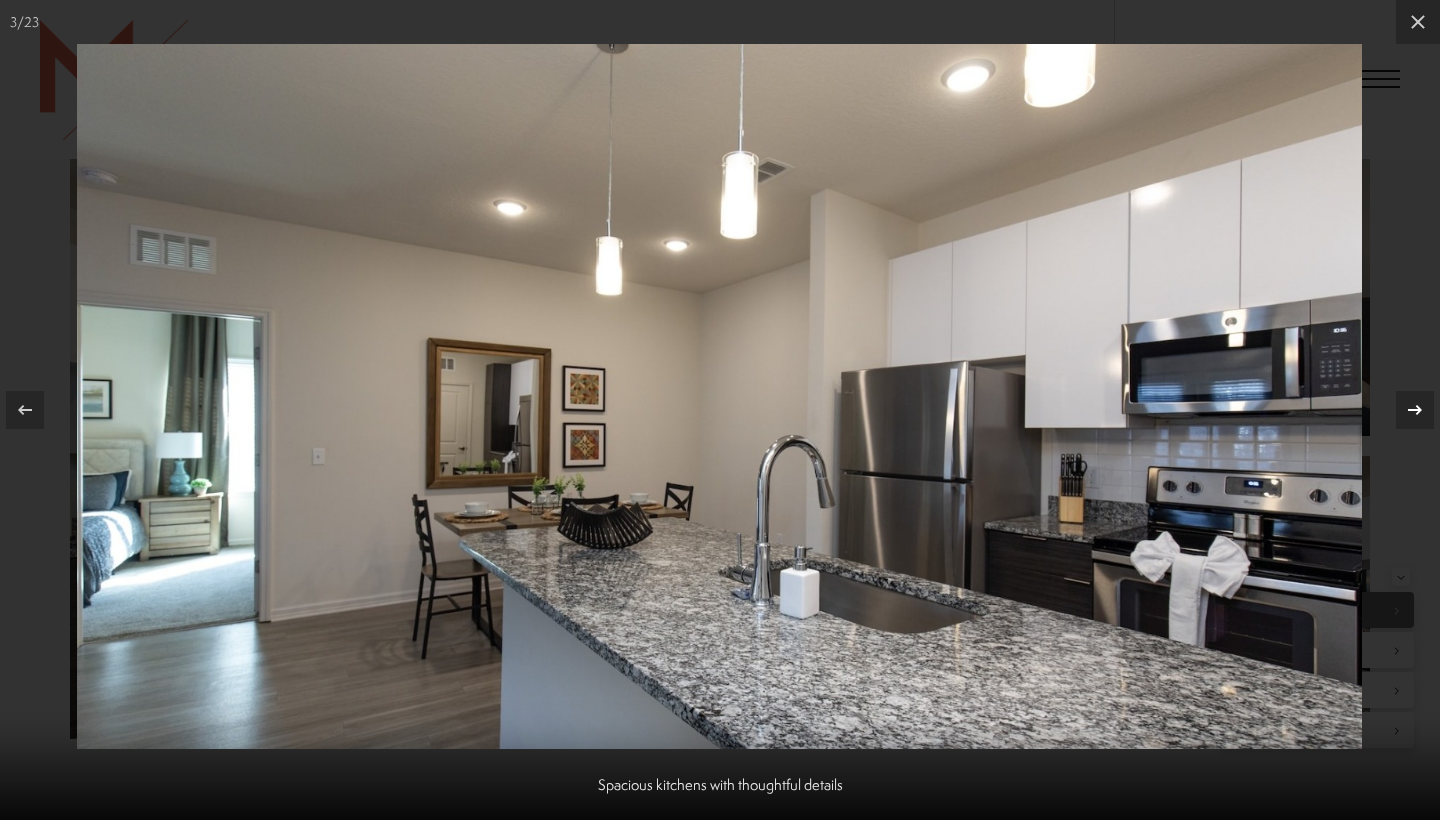 click at bounding box center [1415, 410] 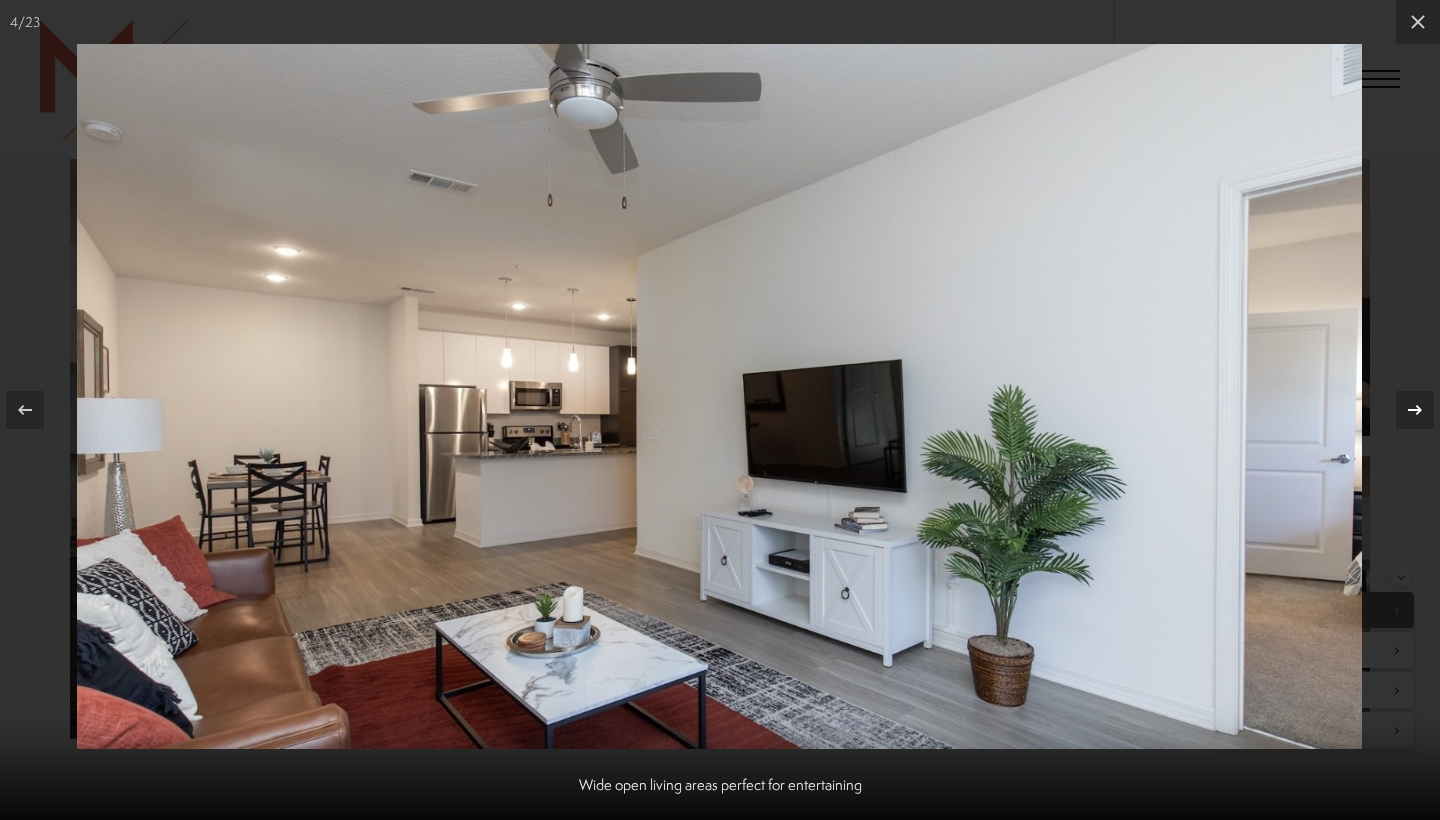 click at bounding box center (1415, 410) 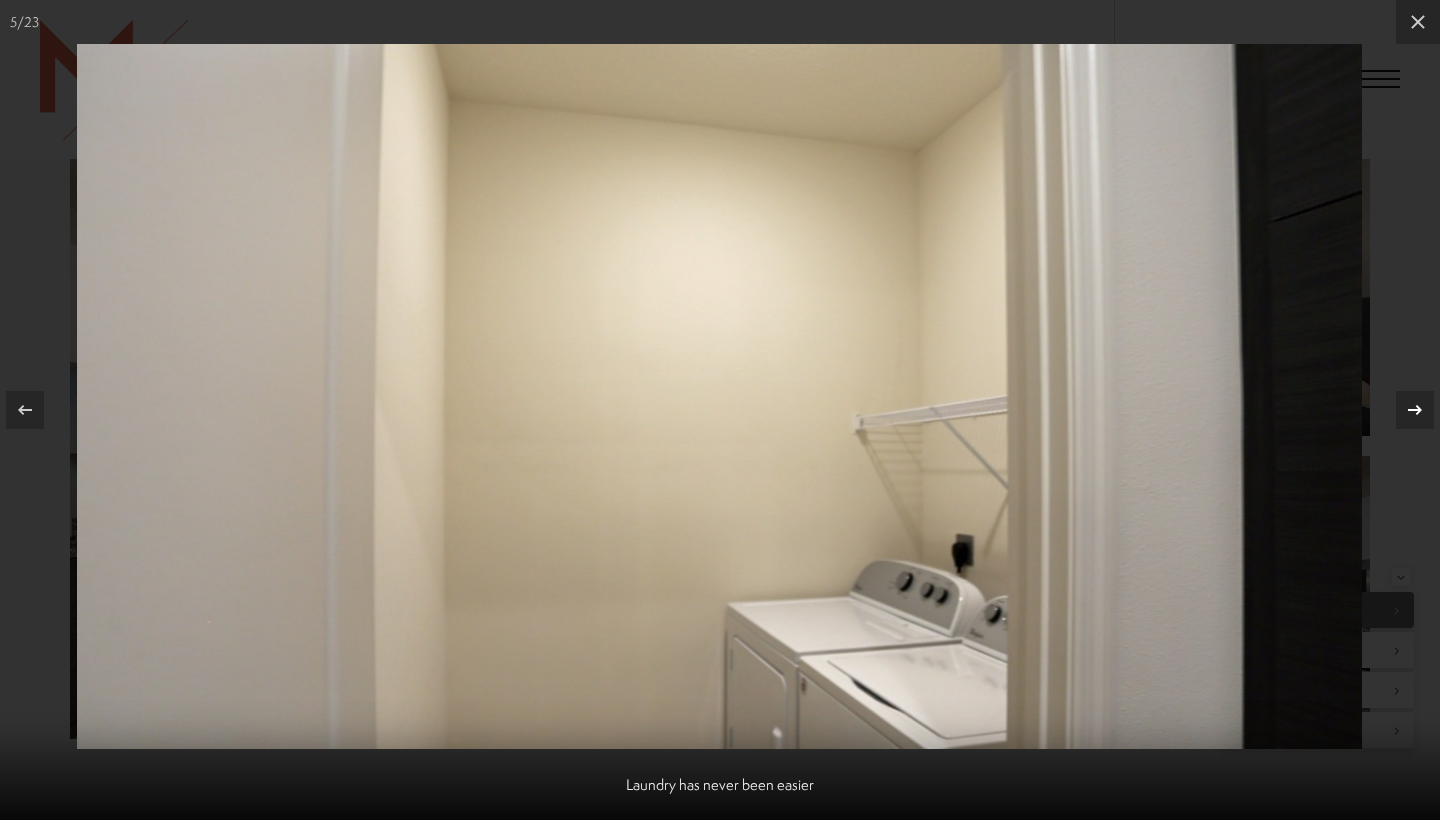 click at bounding box center (1415, 410) 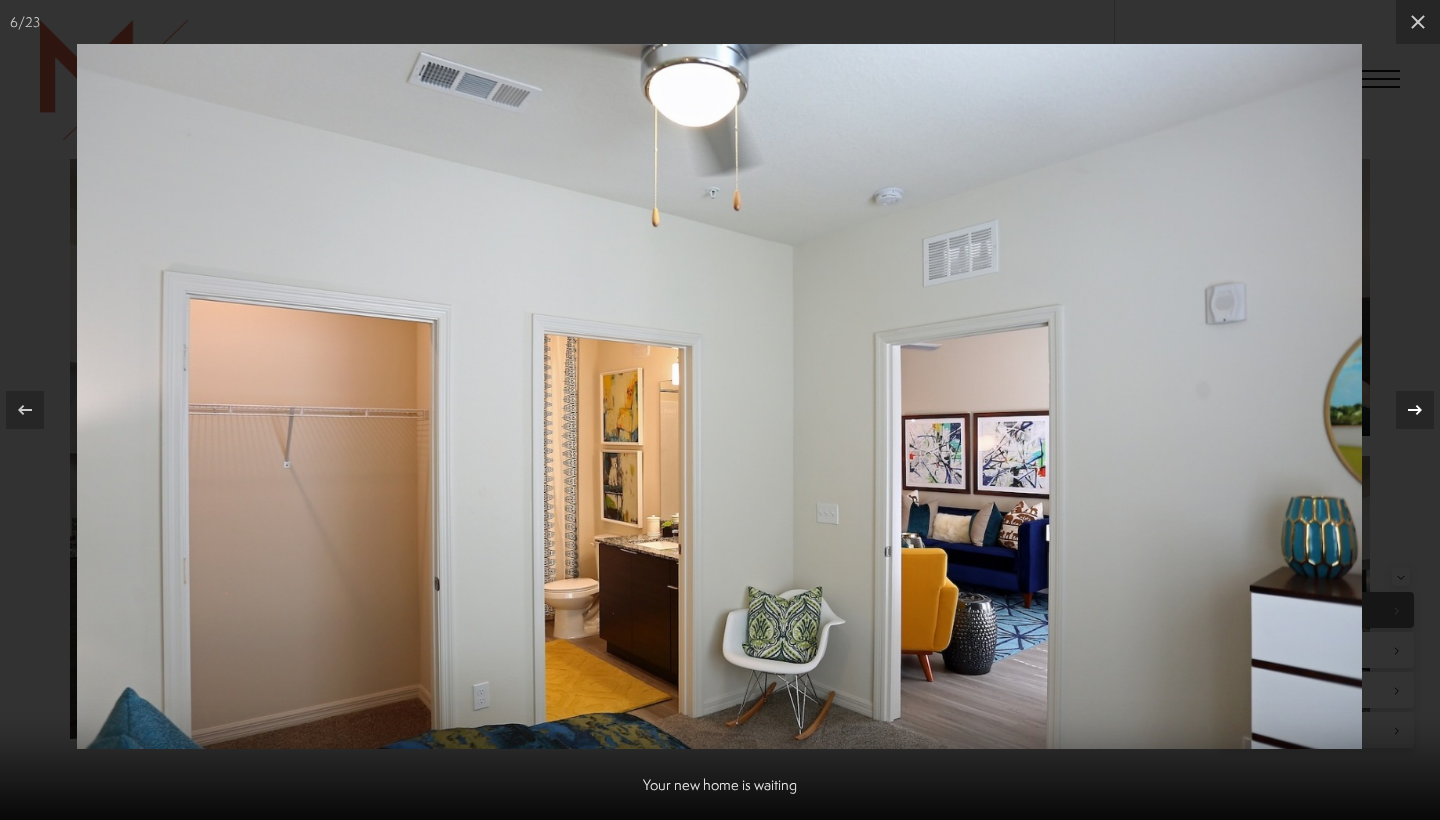 click at bounding box center (1415, 410) 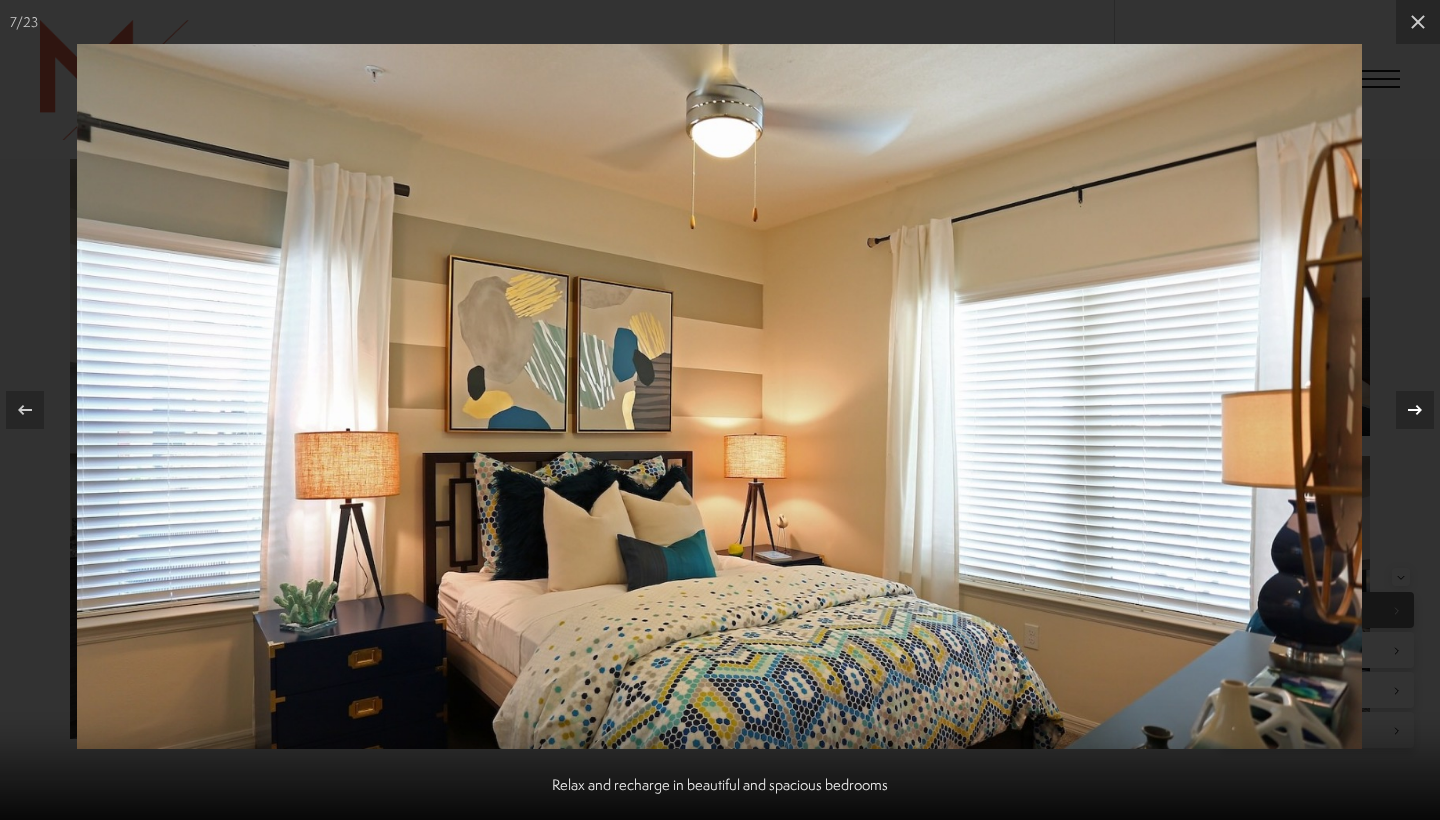 click at bounding box center [1415, 410] 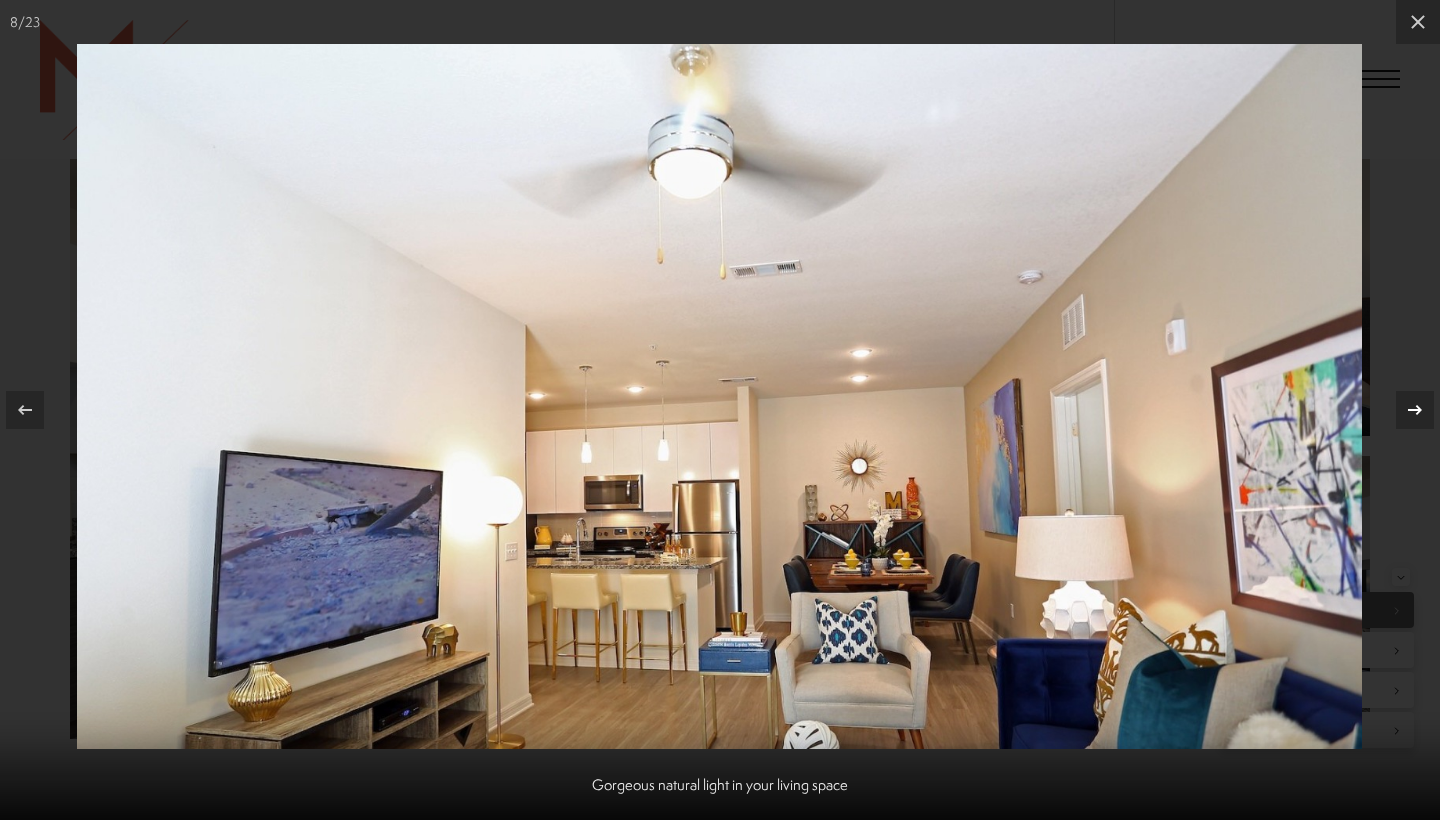 click at bounding box center [1415, 410] 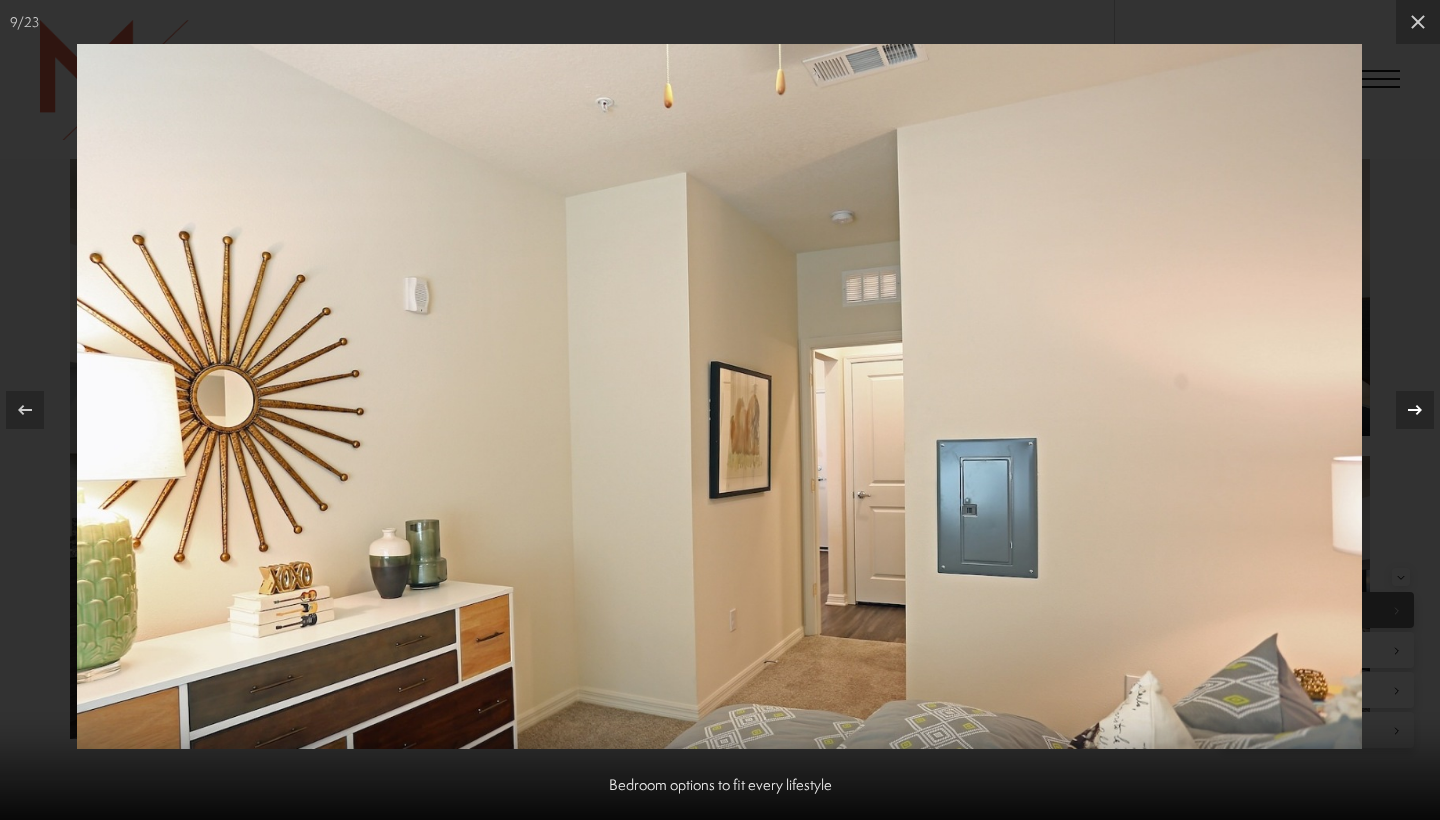 click at bounding box center [1415, 410] 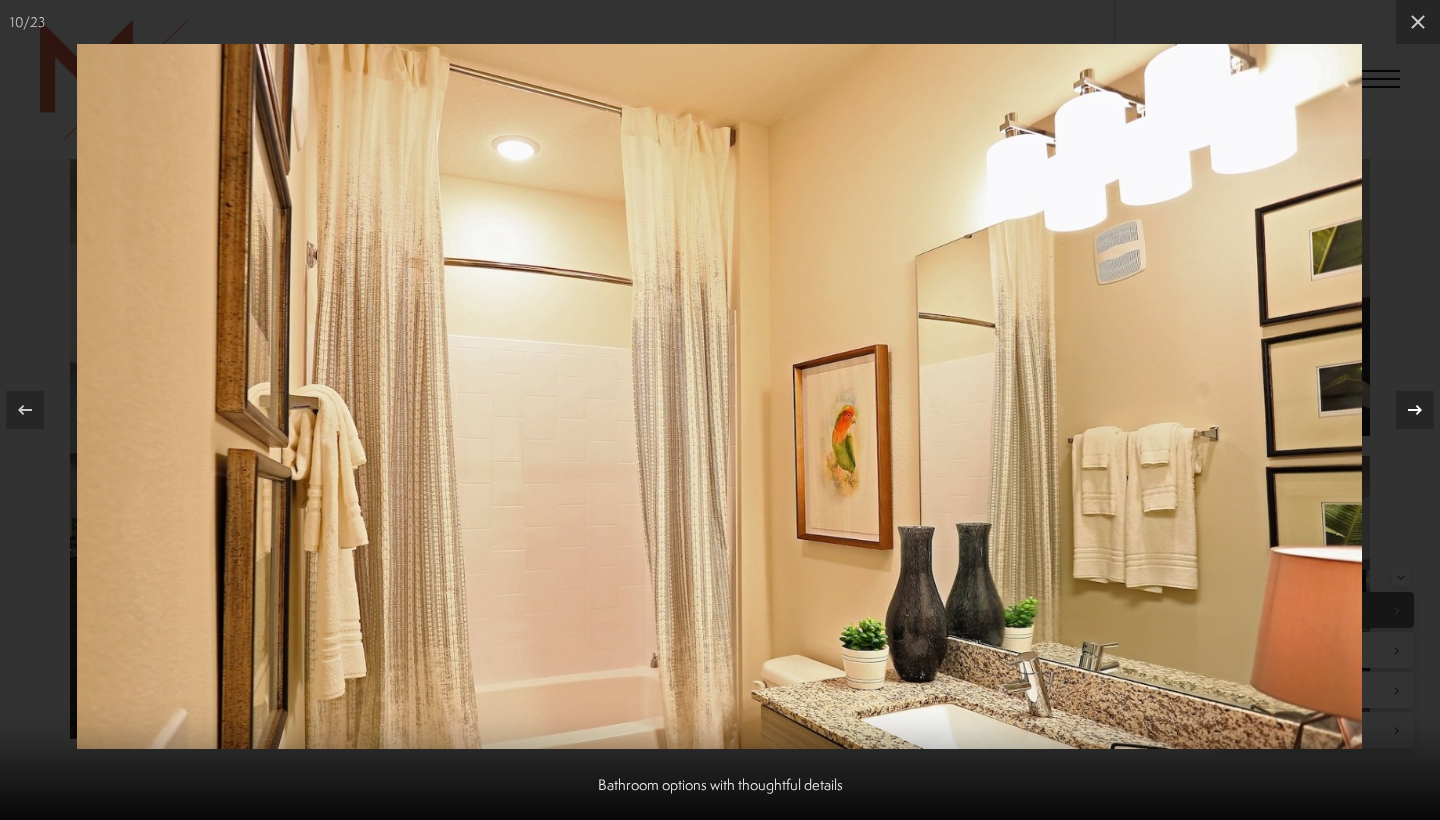 click at bounding box center [1415, 410] 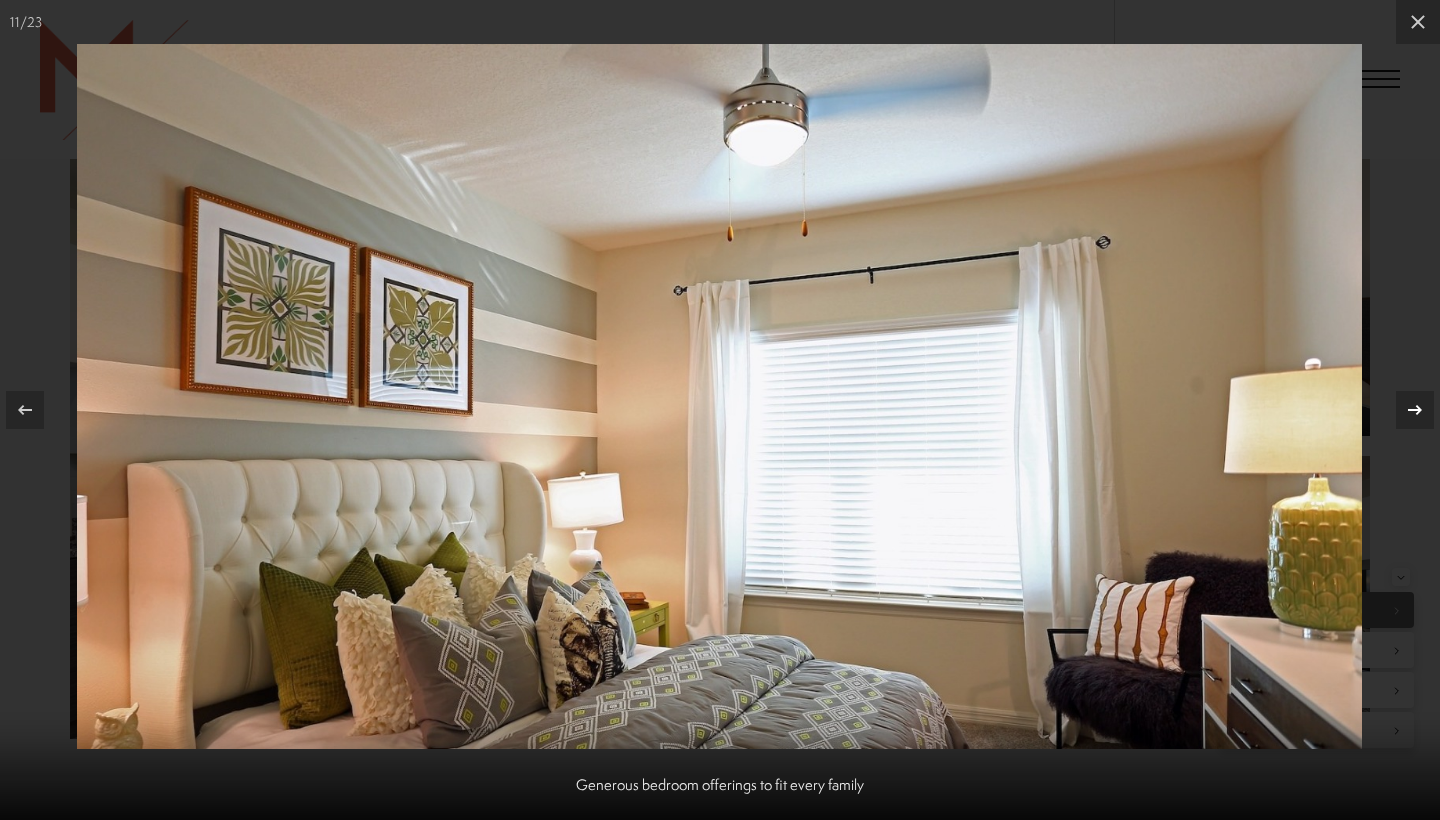 click at bounding box center (1415, 410) 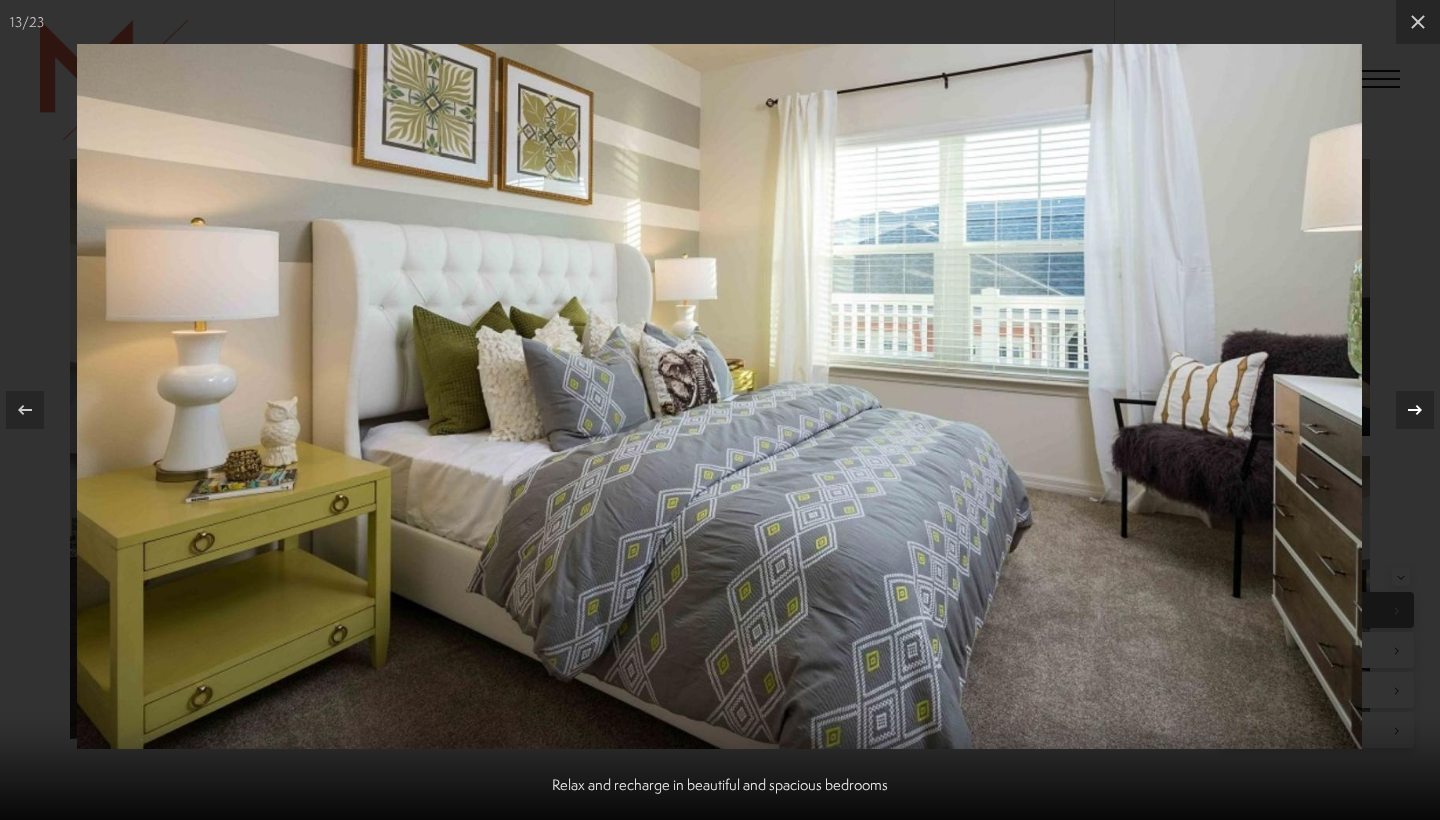 click at bounding box center (1415, 410) 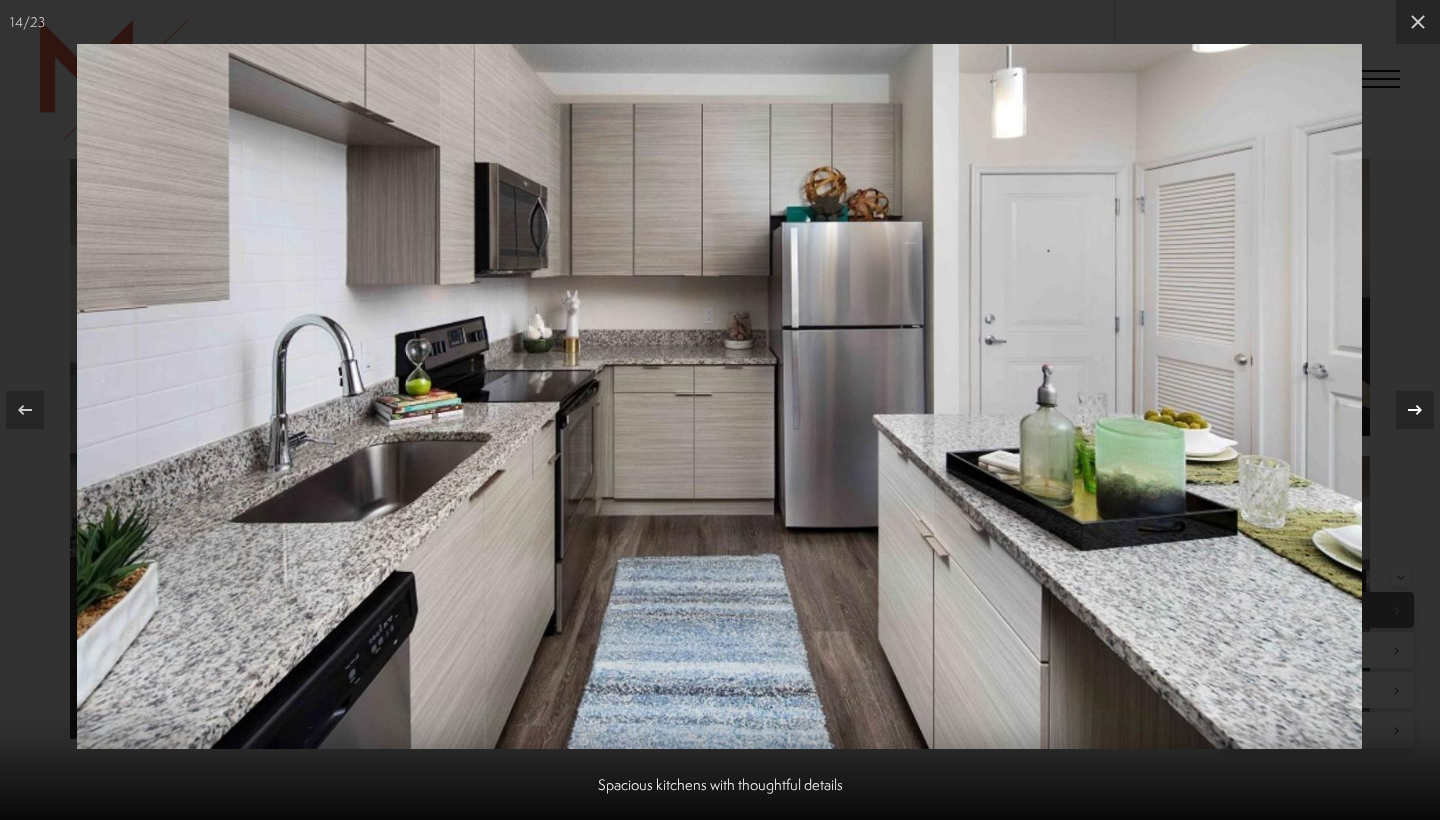 click at bounding box center (1415, 410) 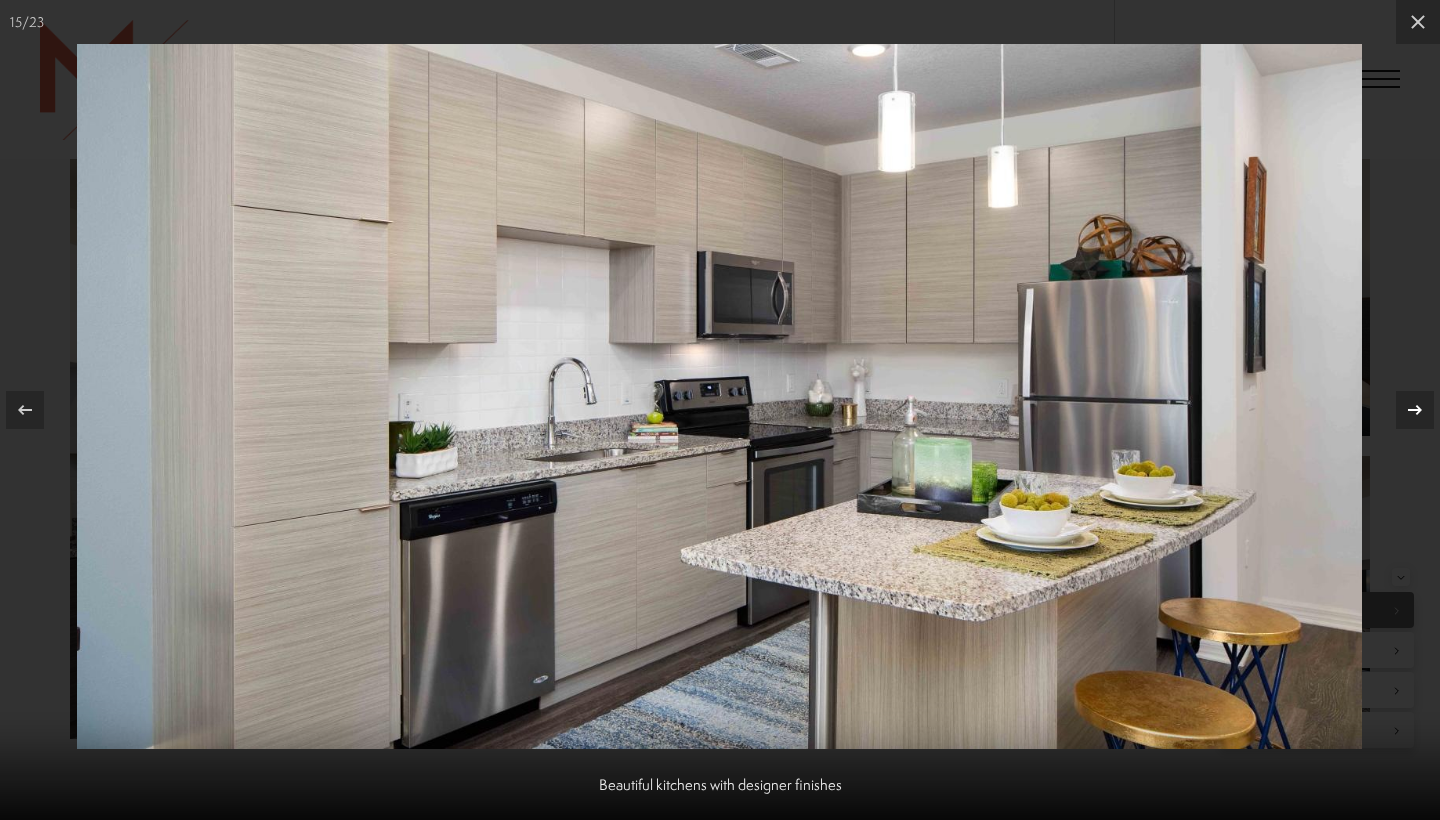 click at bounding box center [1415, 410] 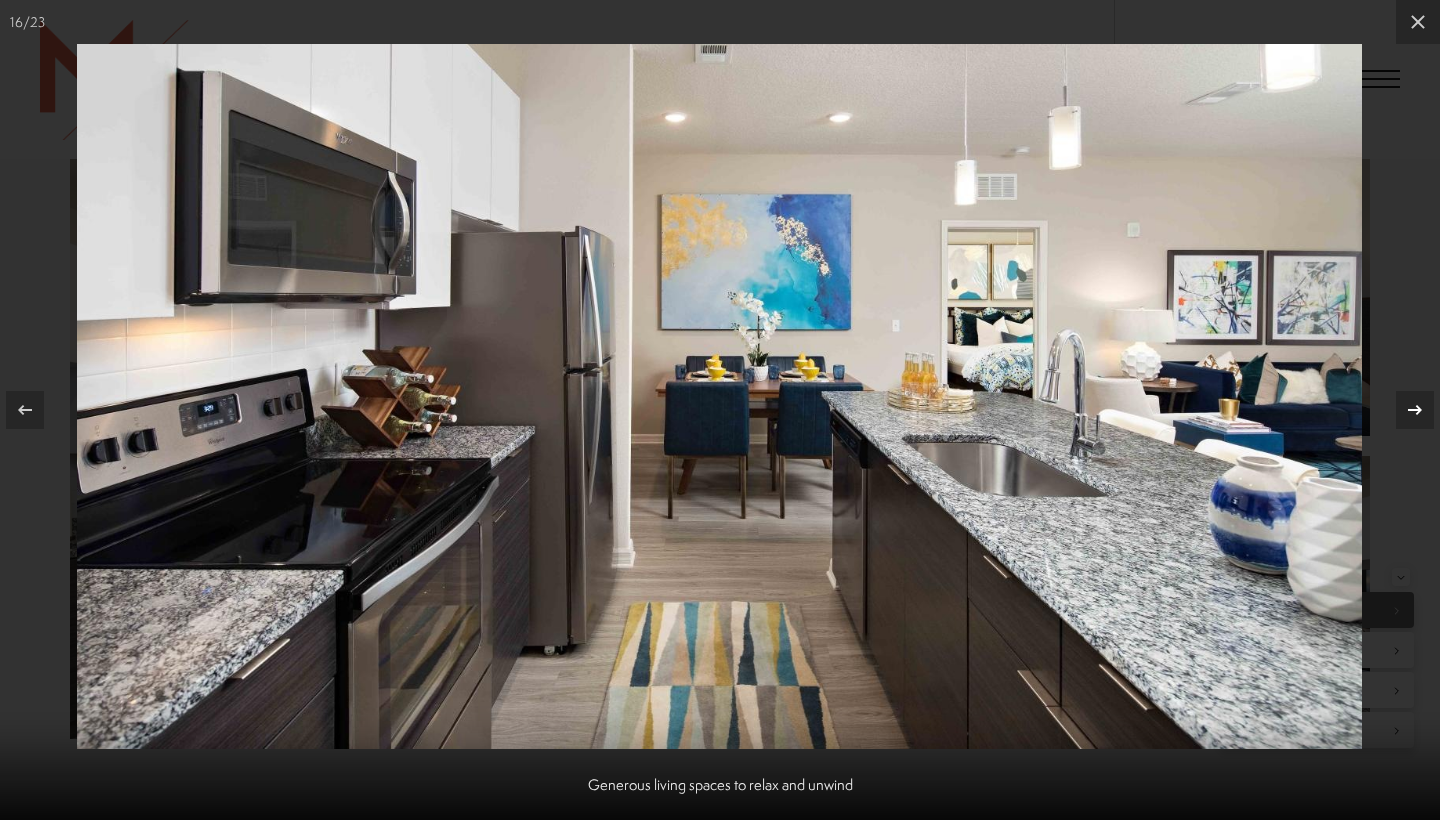 click at bounding box center [1415, 410] 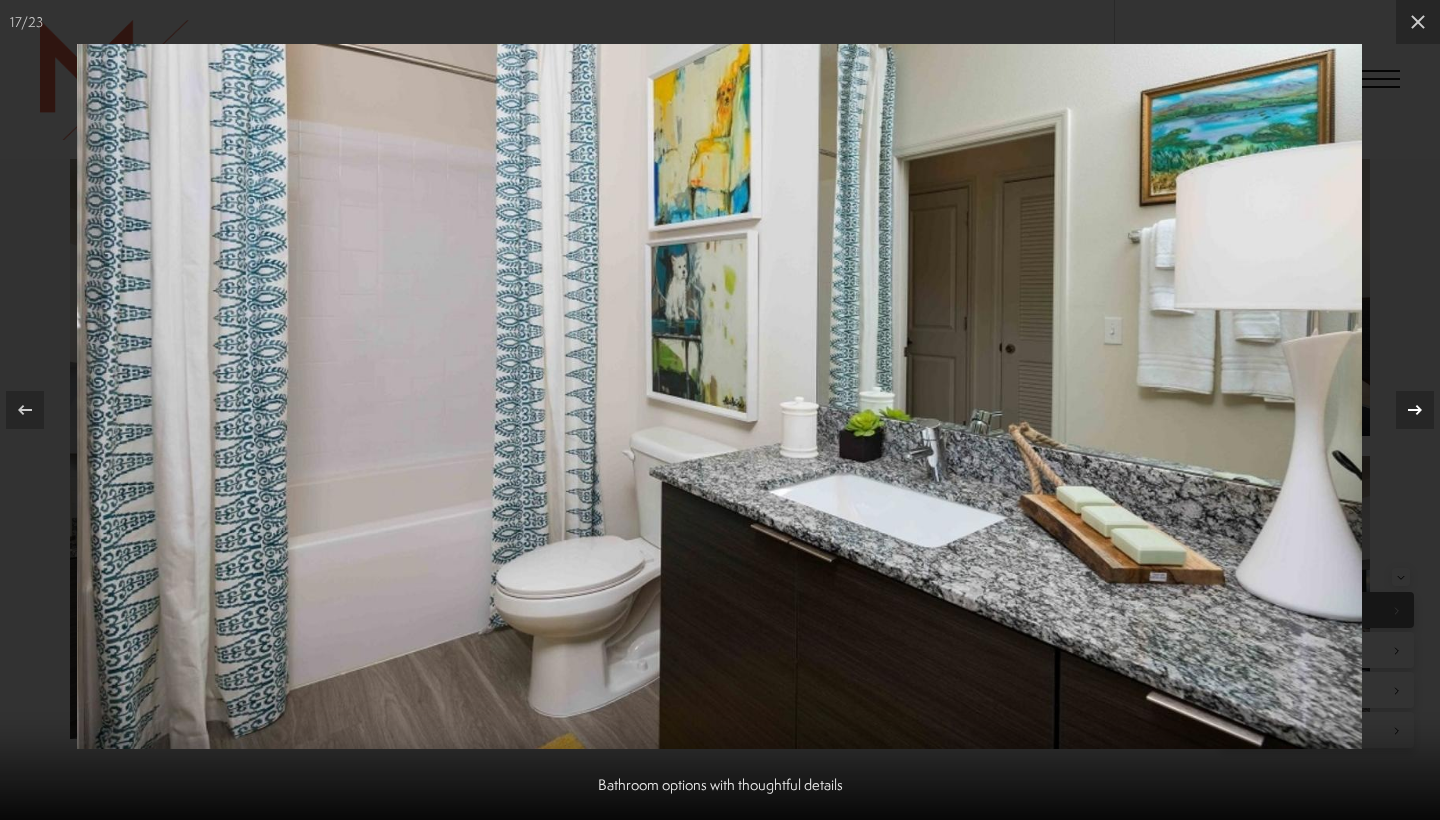 click at bounding box center [1415, 410] 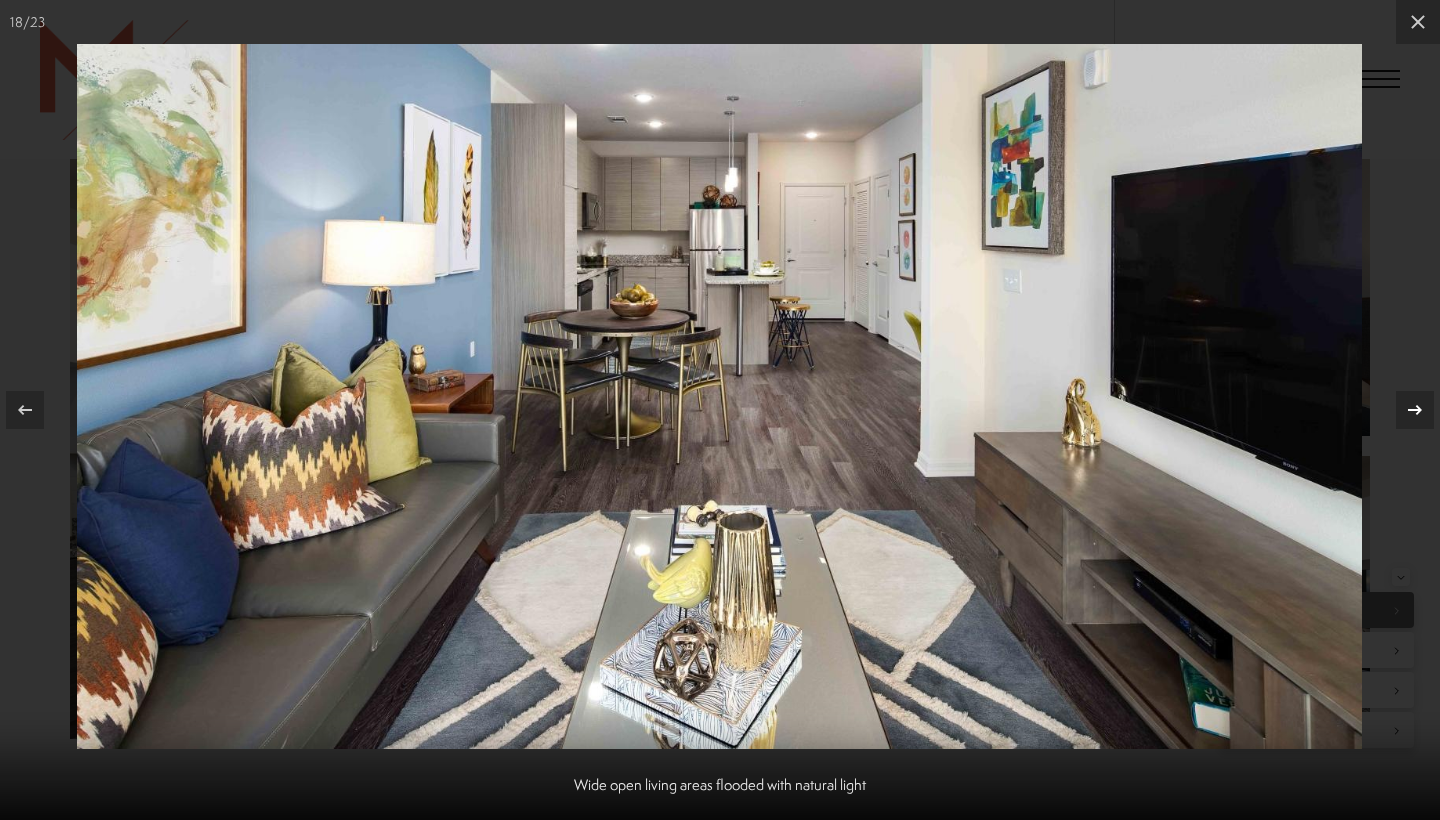 click at bounding box center [1415, 410] 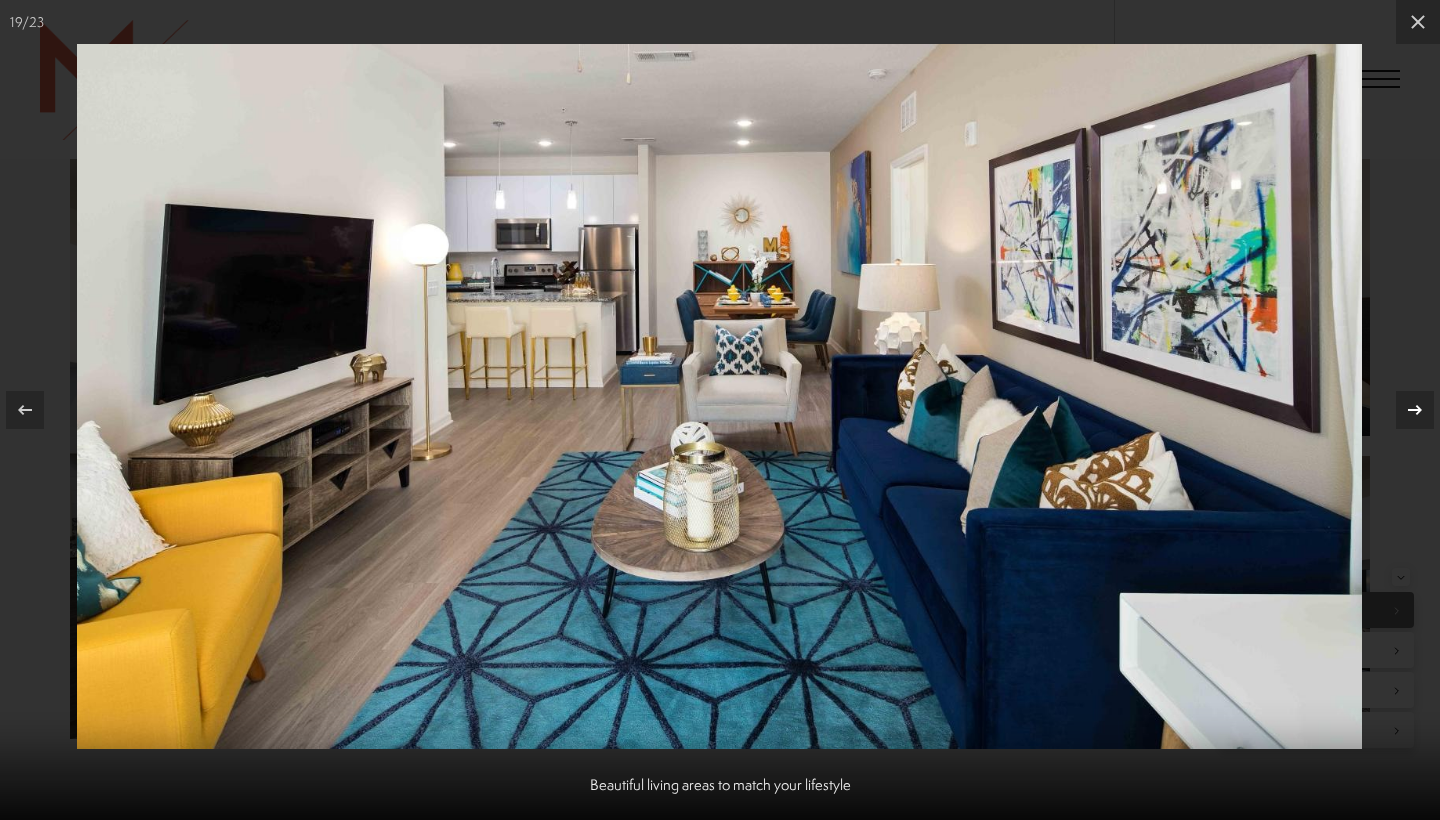 click at bounding box center [1415, 410] 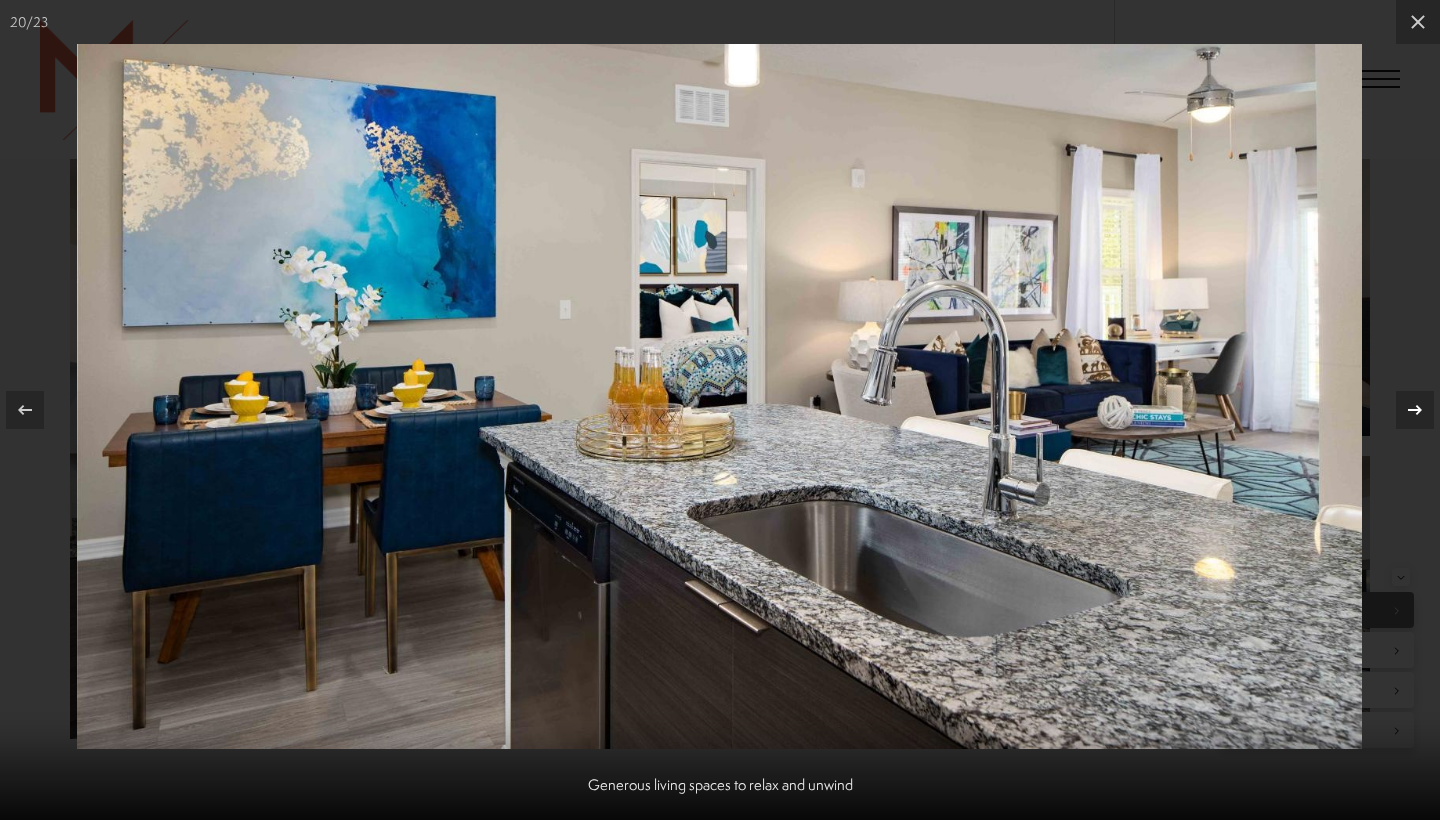 click at bounding box center [1415, 410] 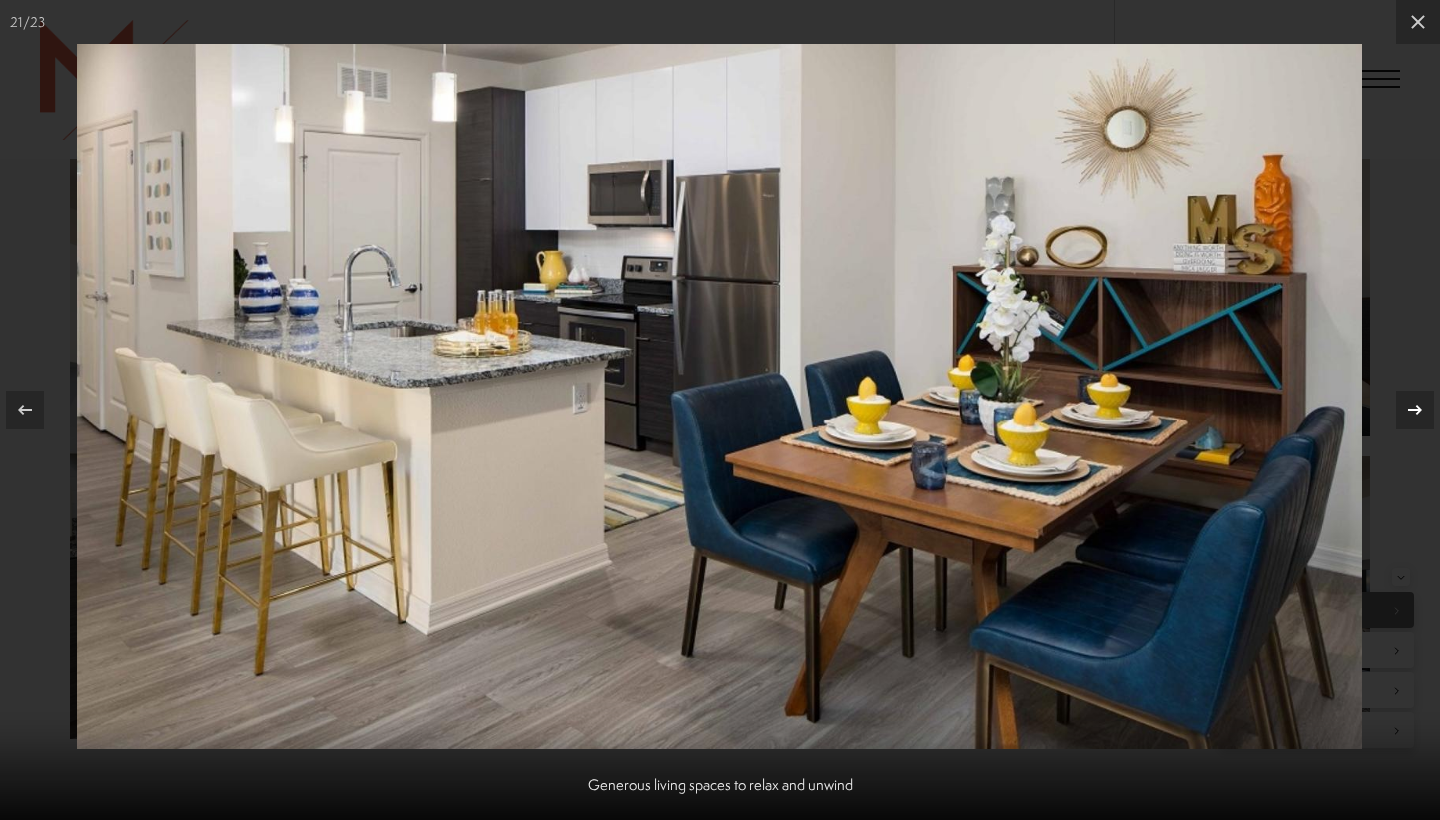 click at bounding box center (1415, 410) 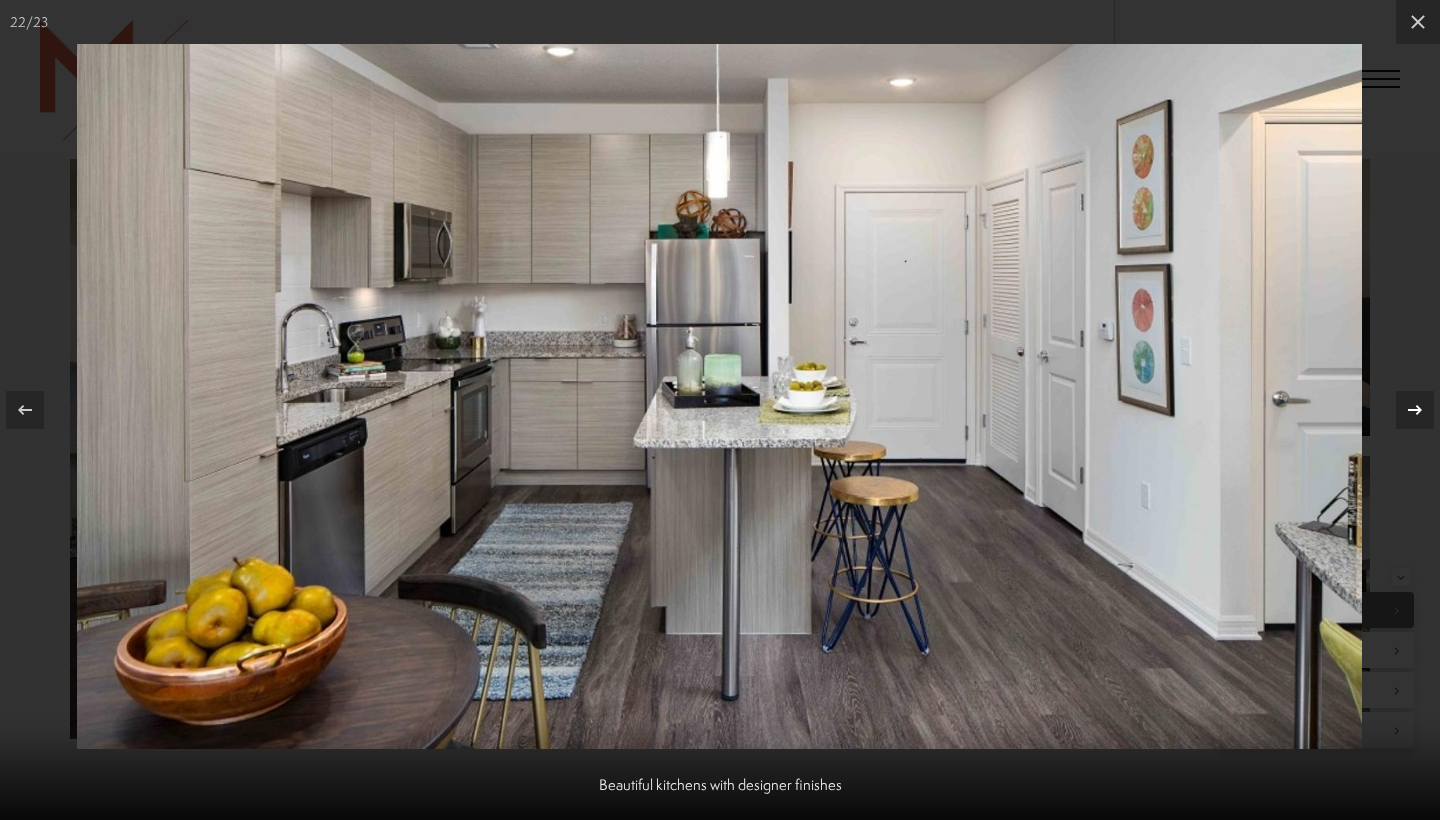 click at bounding box center [1415, 410] 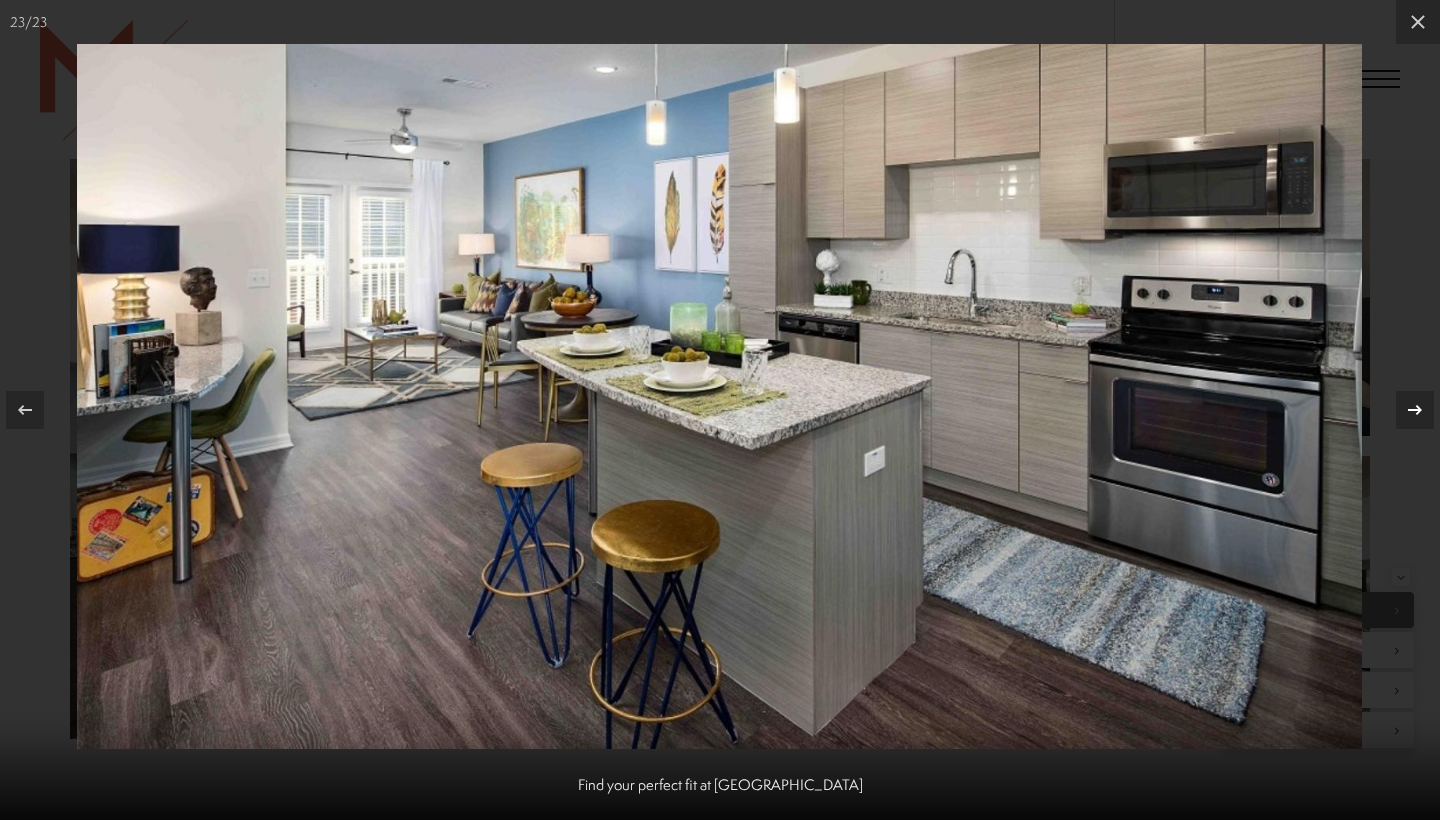 click at bounding box center [1415, 410] 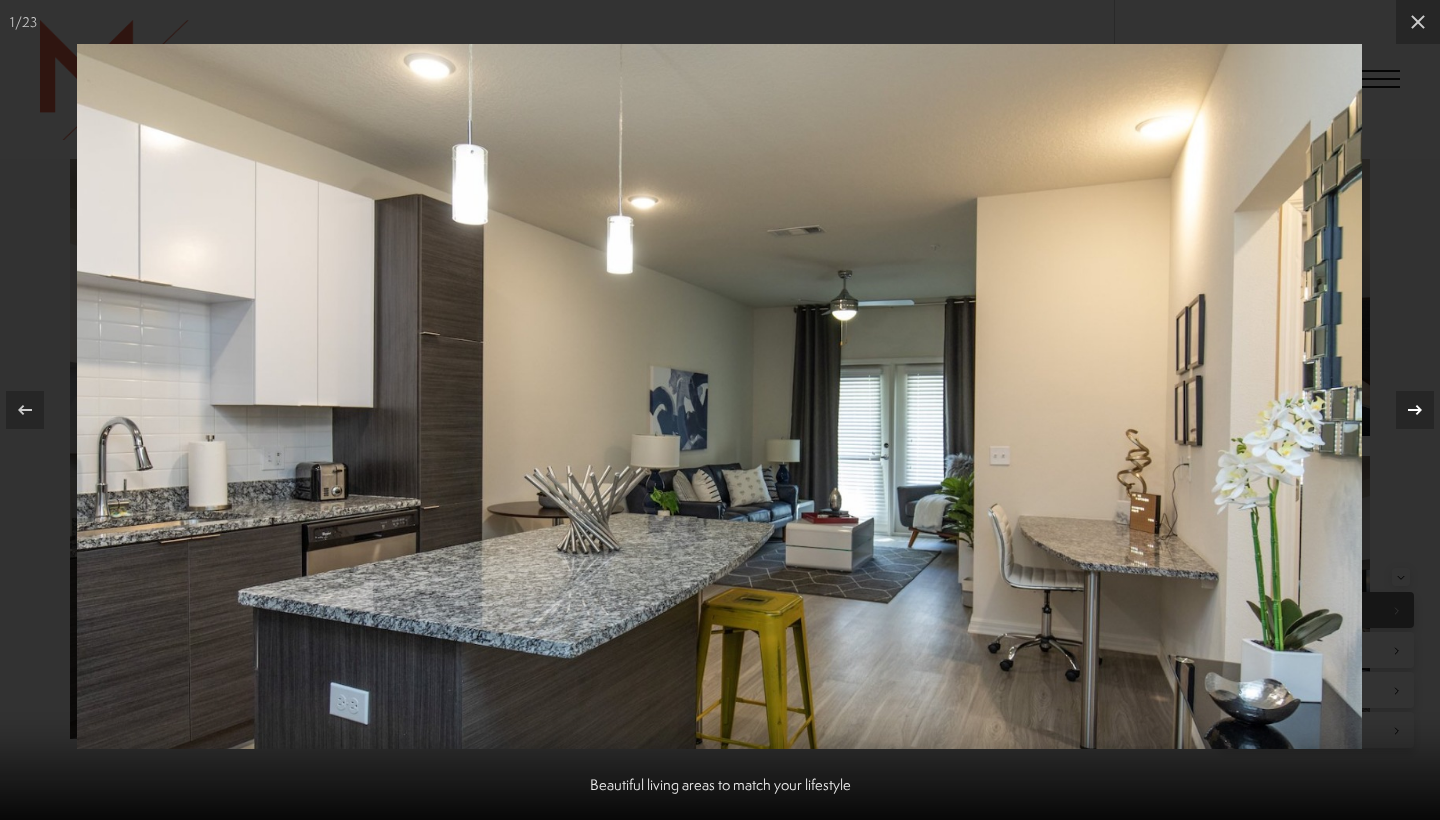 click at bounding box center [1415, 410] 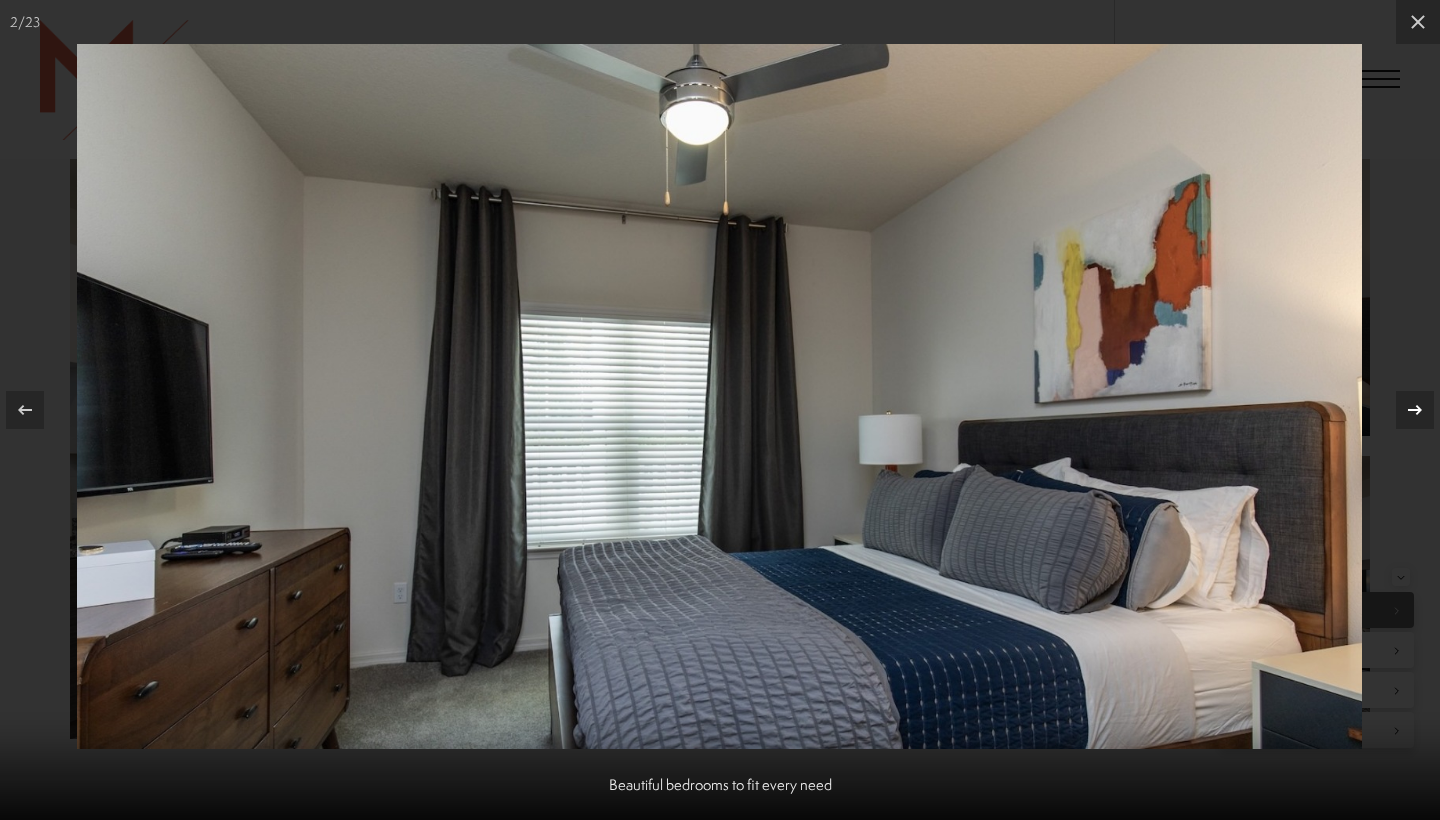 click at bounding box center (1415, 410) 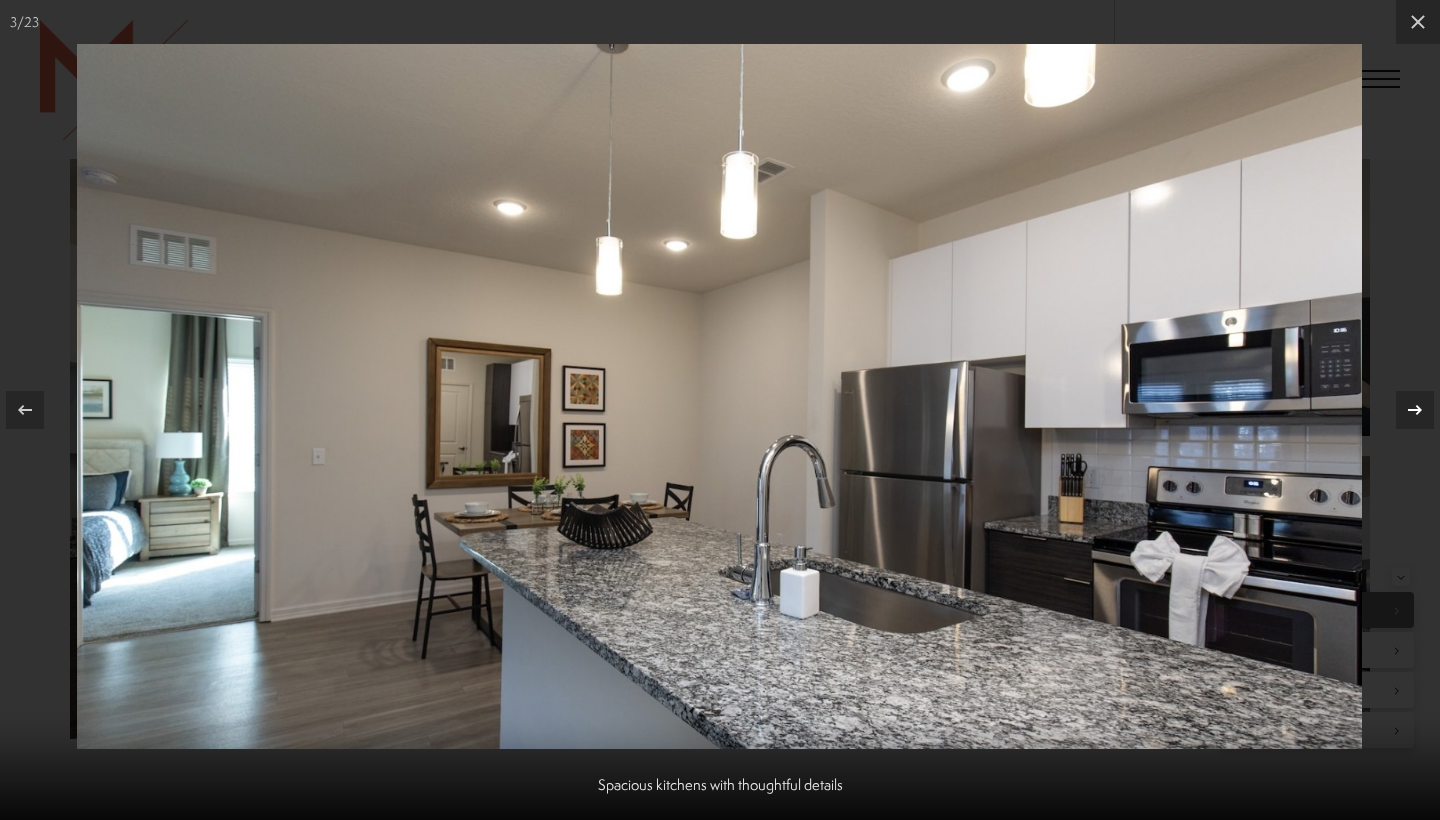 click at bounding box center [1415, 410] 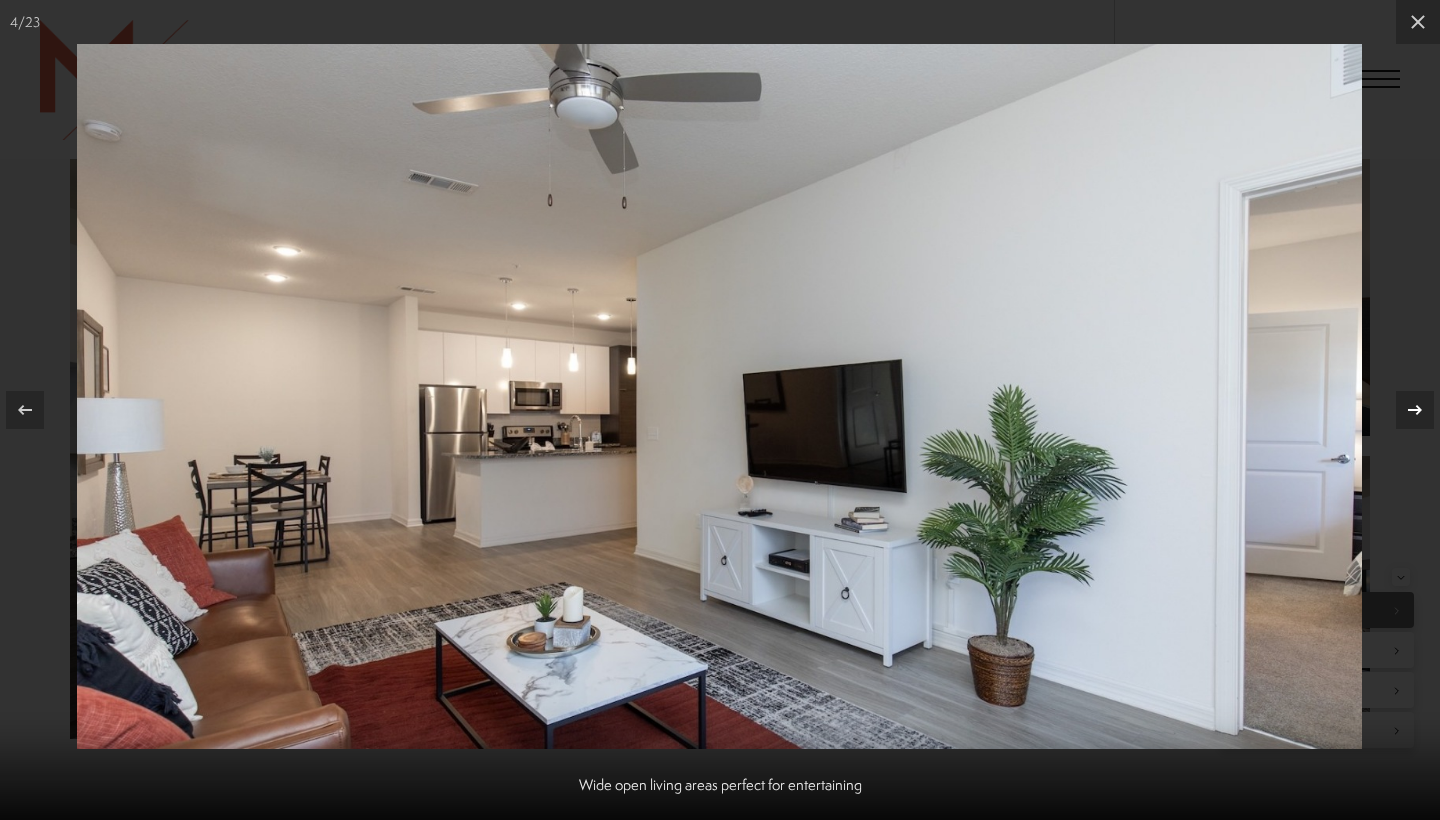 click at bounding box center (1415, 410) 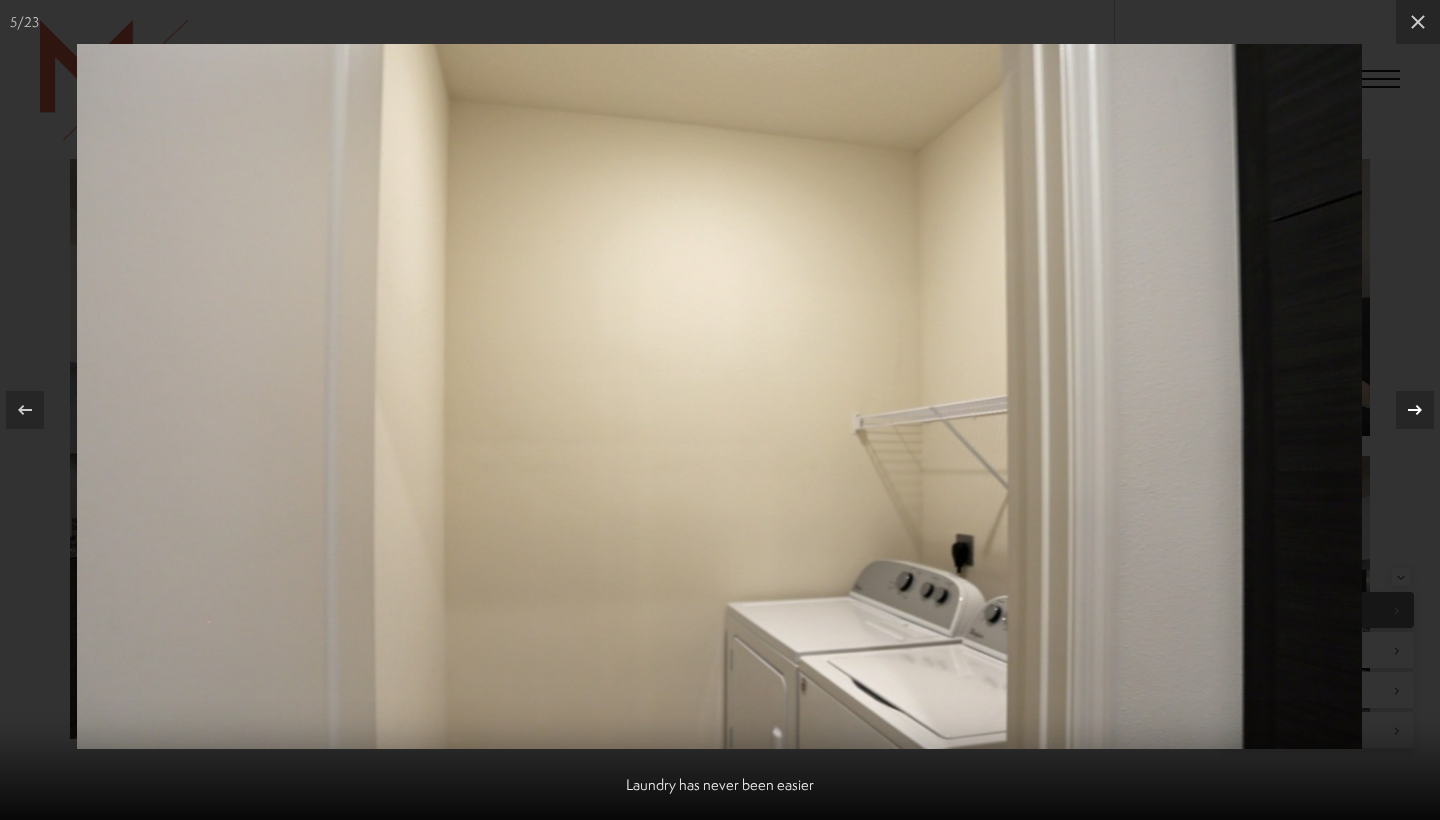 click at bounding box center [1415, 410] 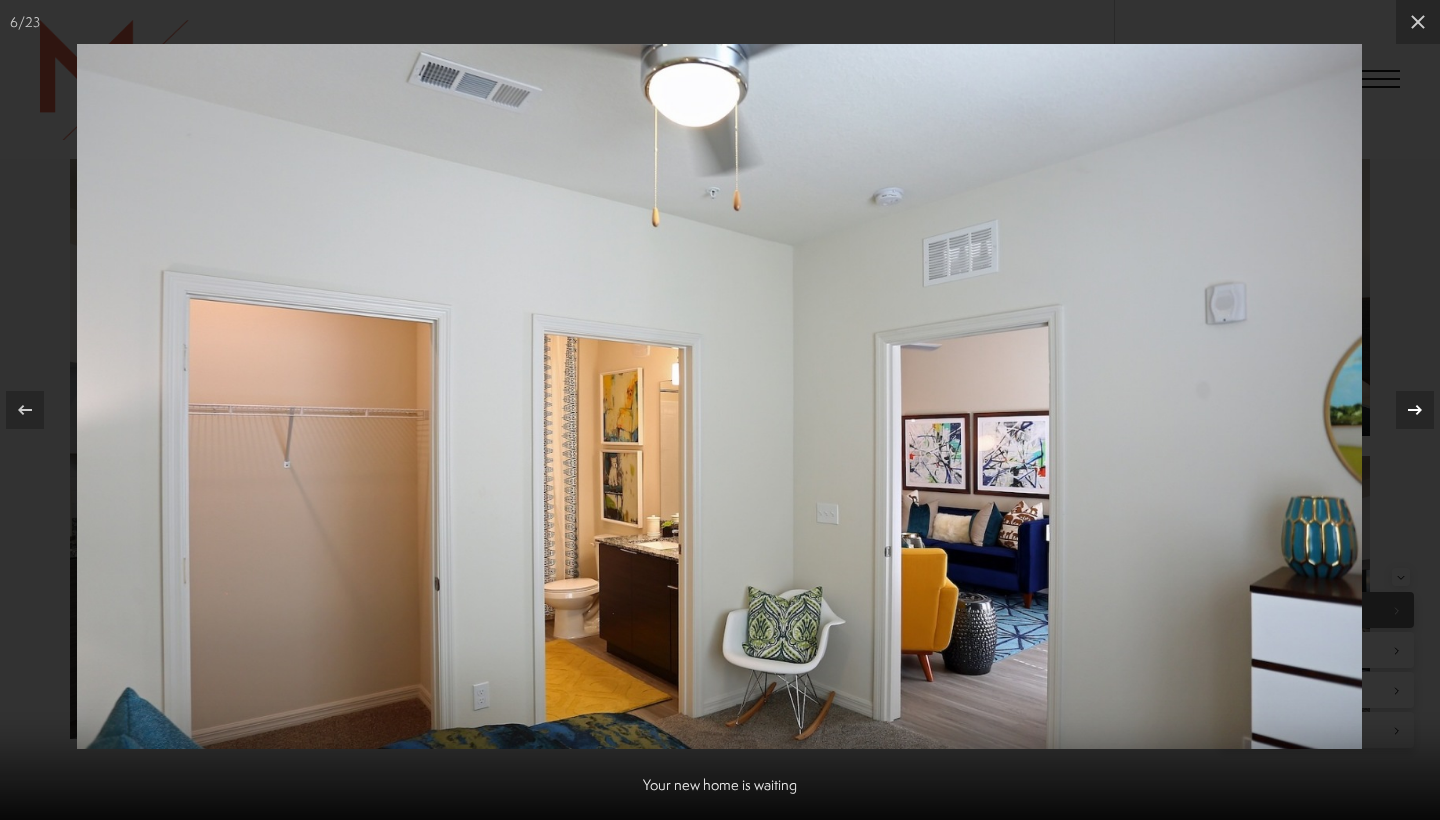 click at bounding box center (1415, 410) 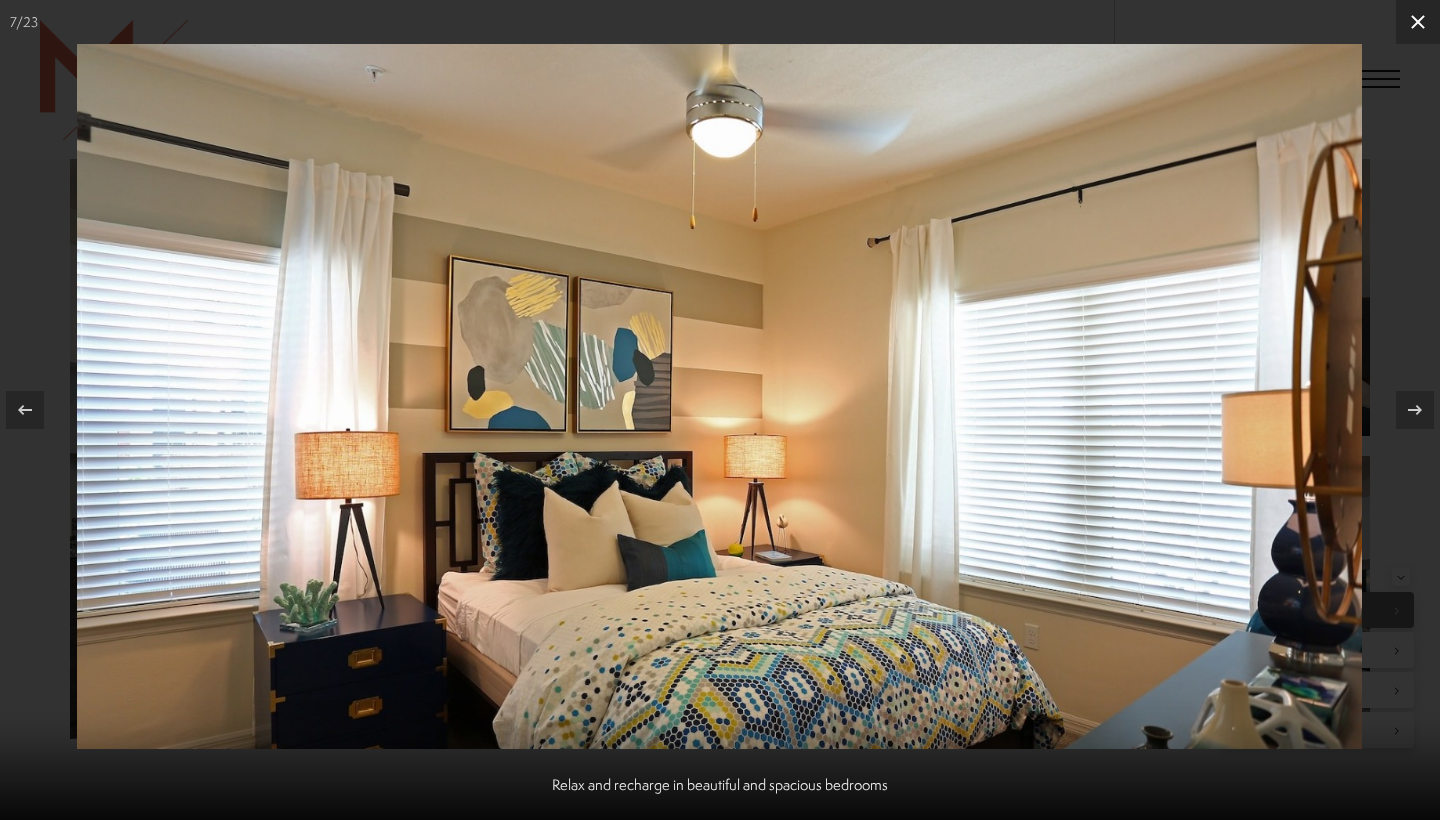 click 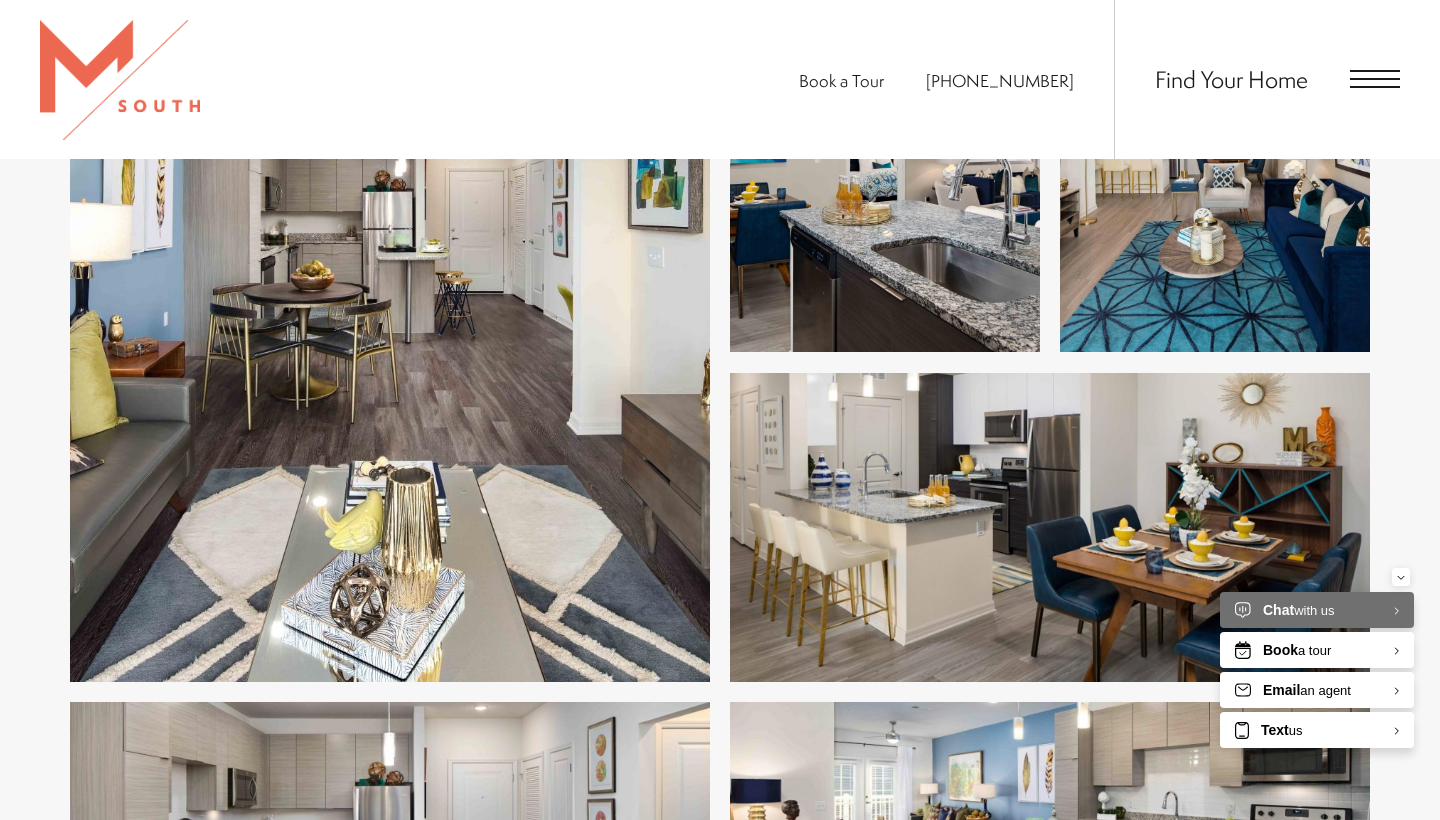 scroll, scrollTop: 2658, scrollLeft: 0, axis: vertical 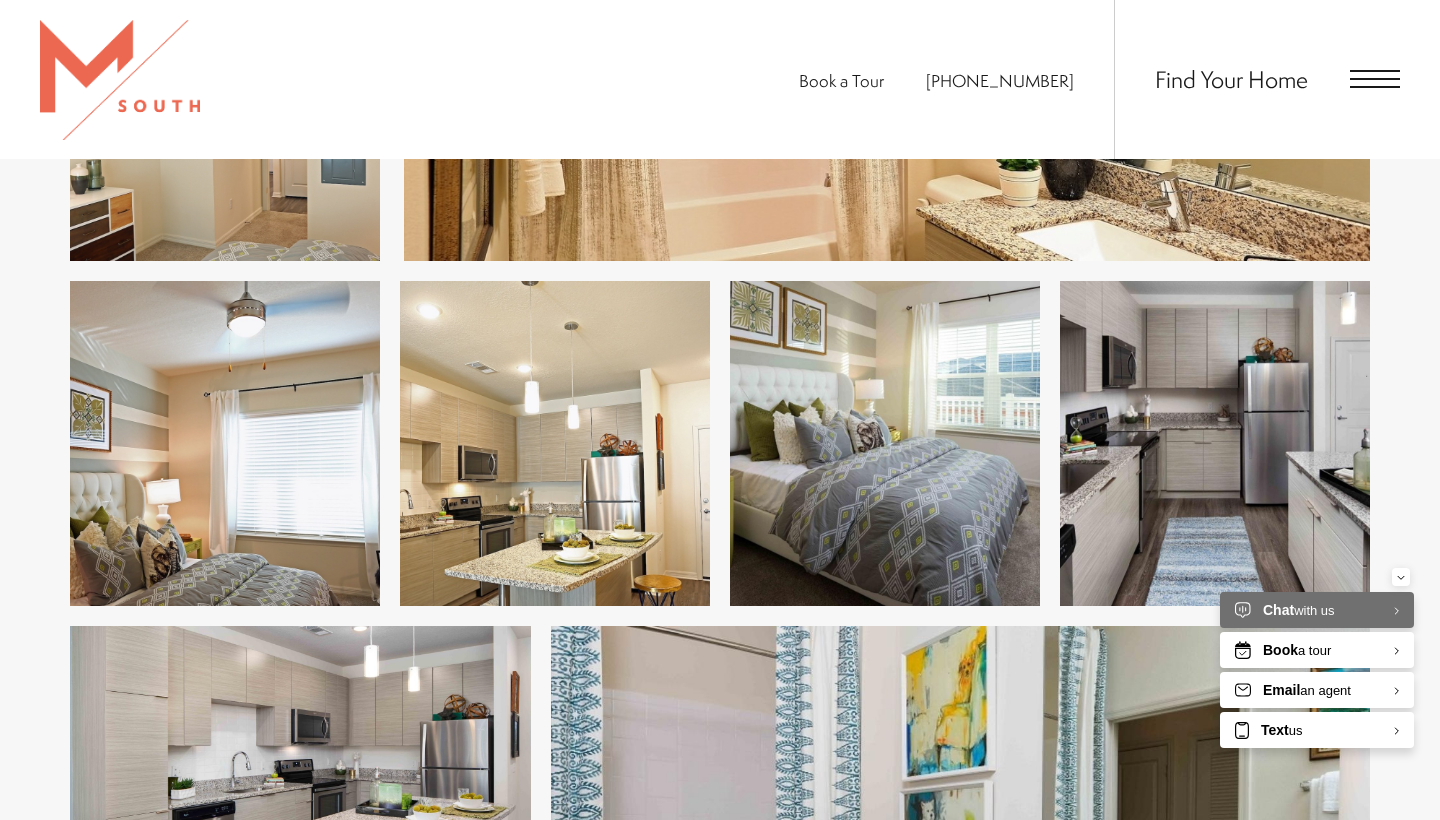 click on "Find Your Home" at bounding box center [1257, 79] 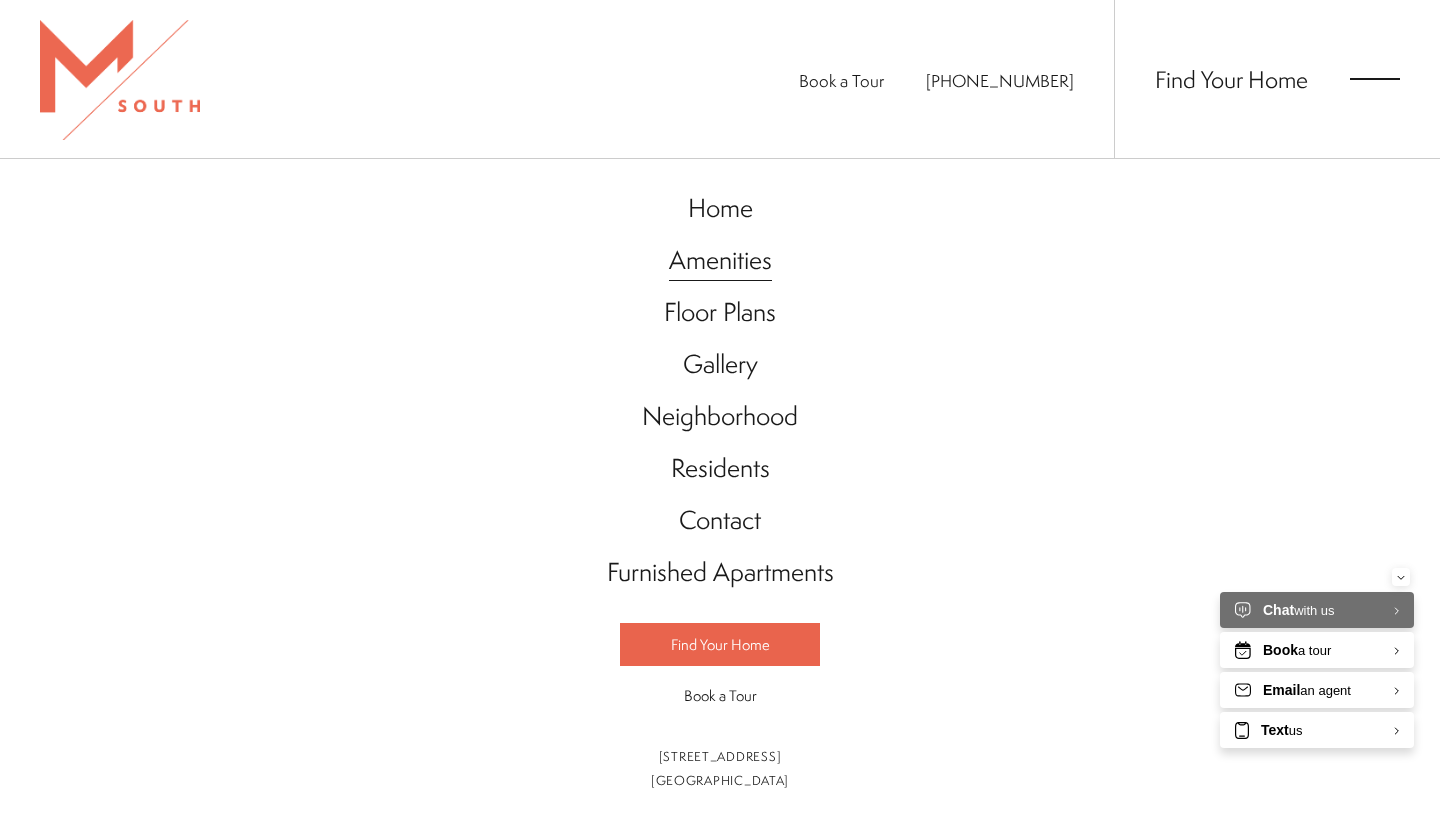 click on "Amenities" at bounding box center [720, 260] 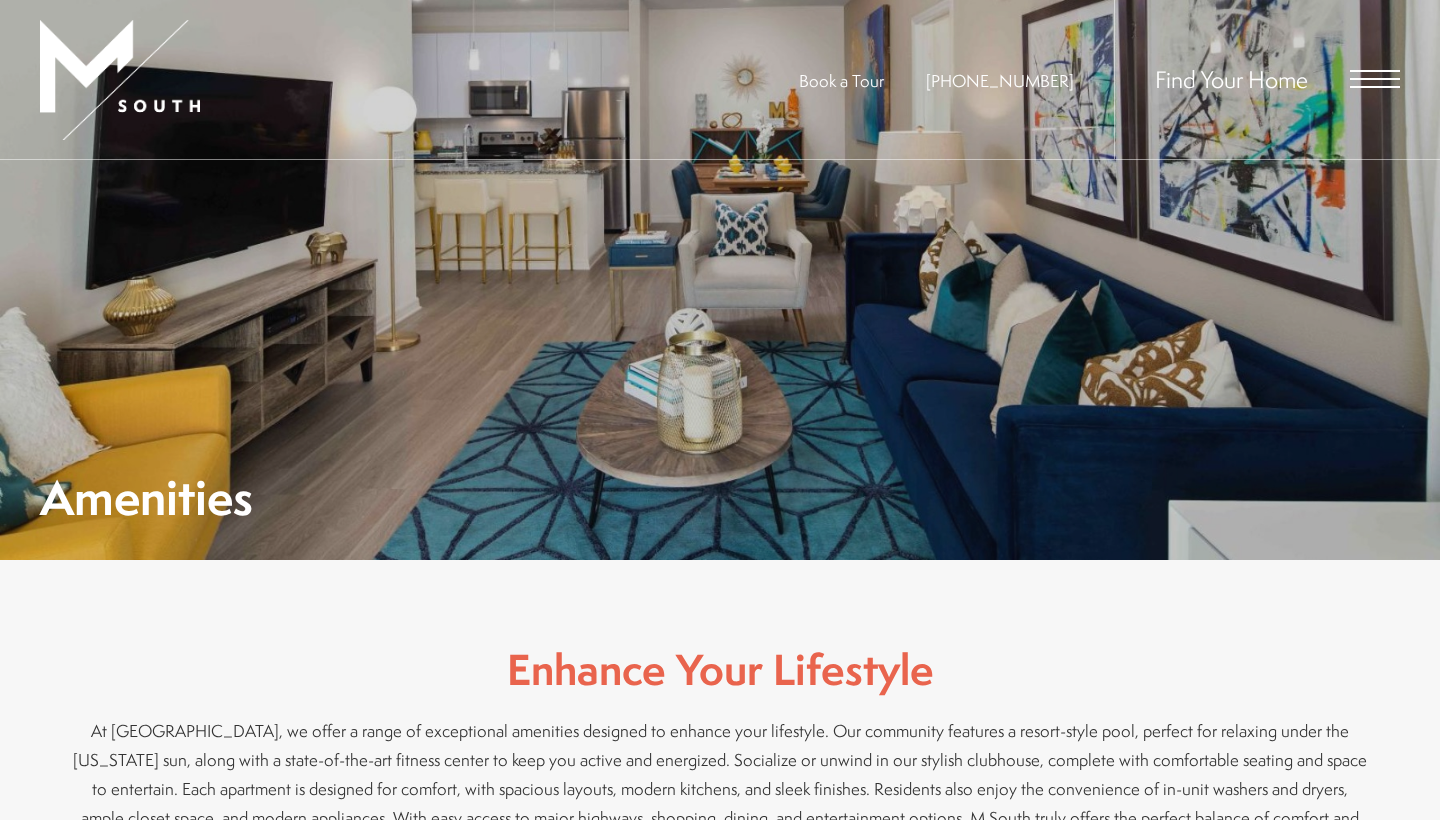scroll, scrollTop: 0, scrollLeft: 0, axis: both 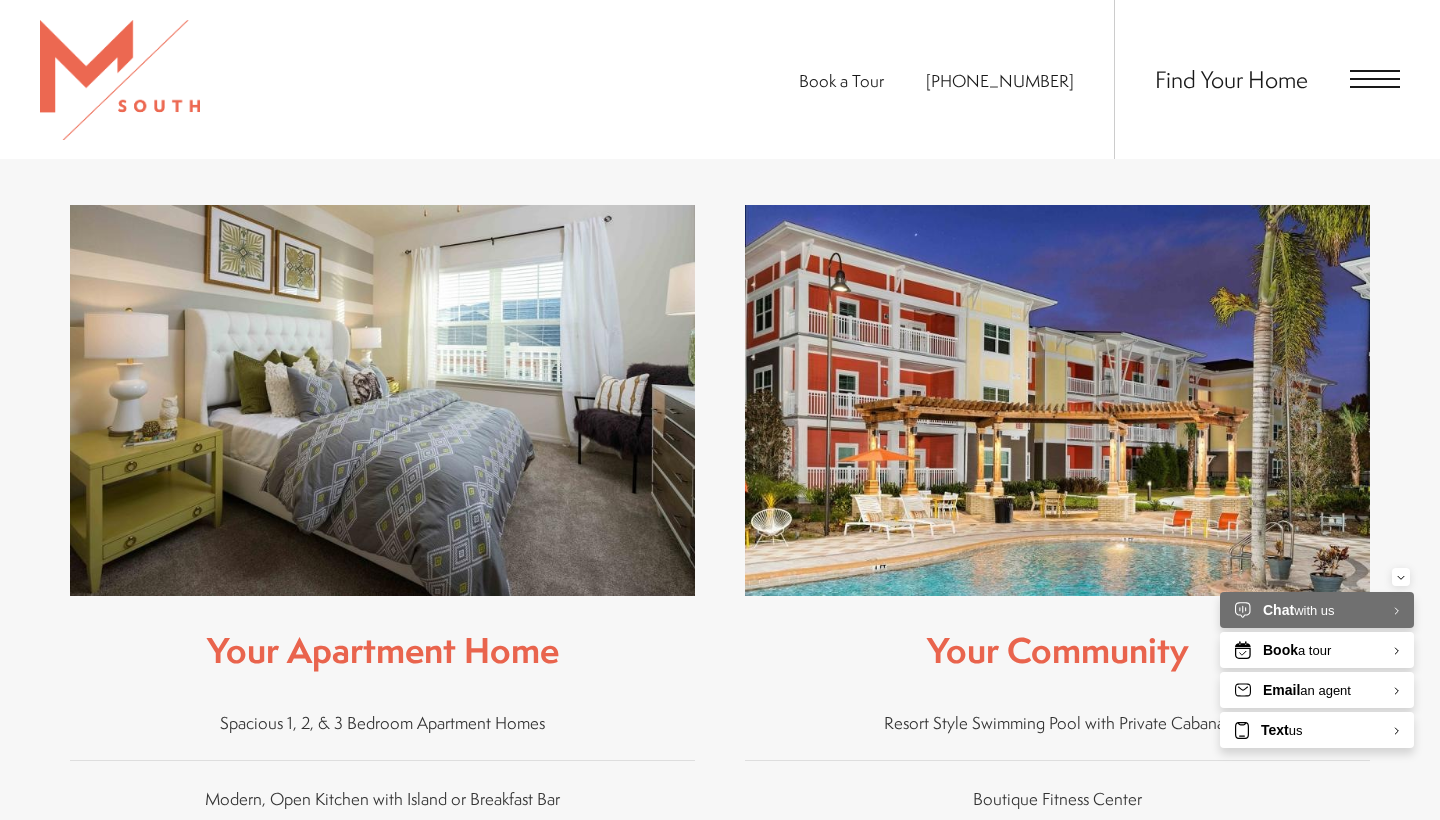 click at bounding box center (1057, 400) 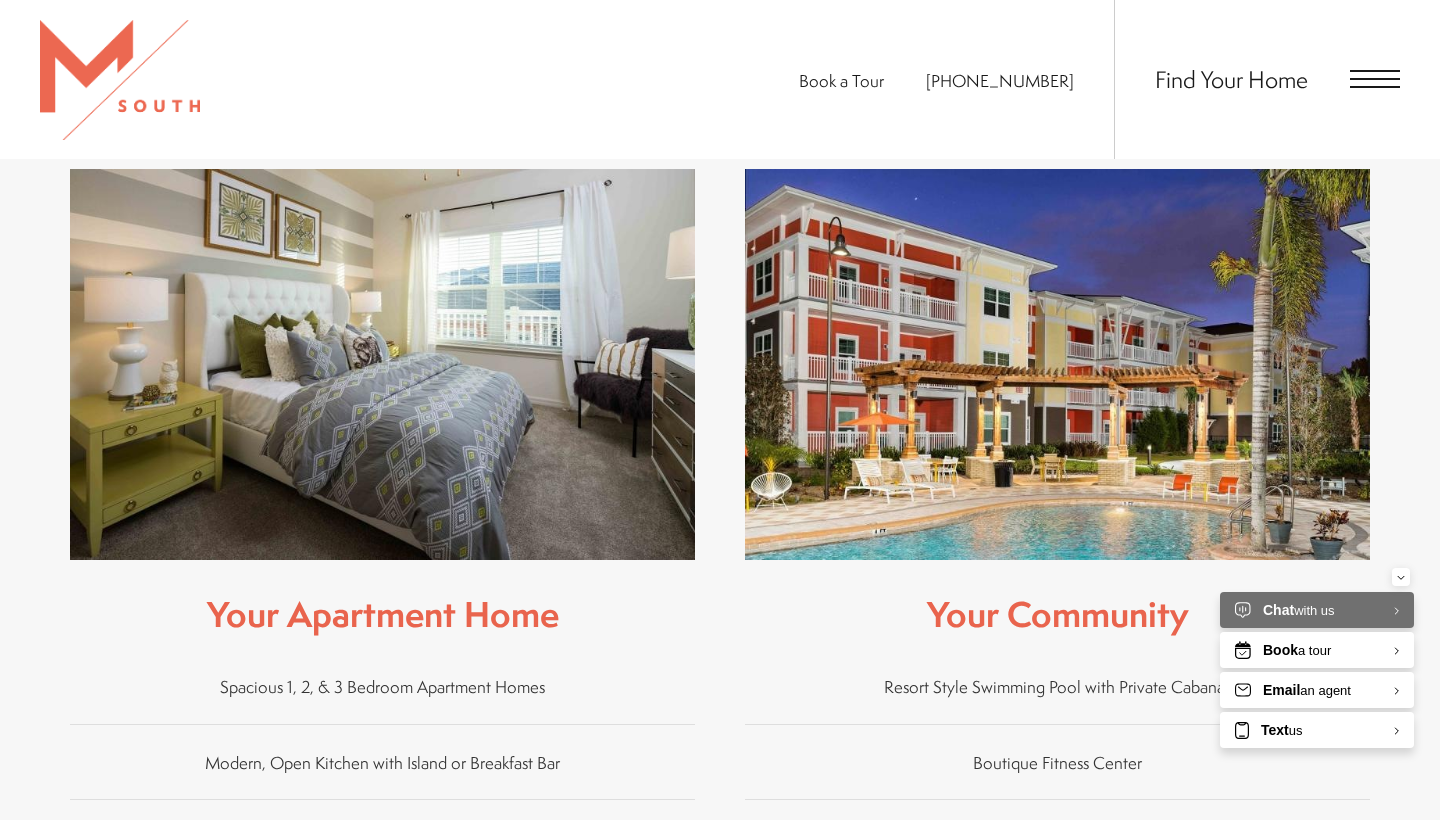 click at bounding box center (1057, 364) 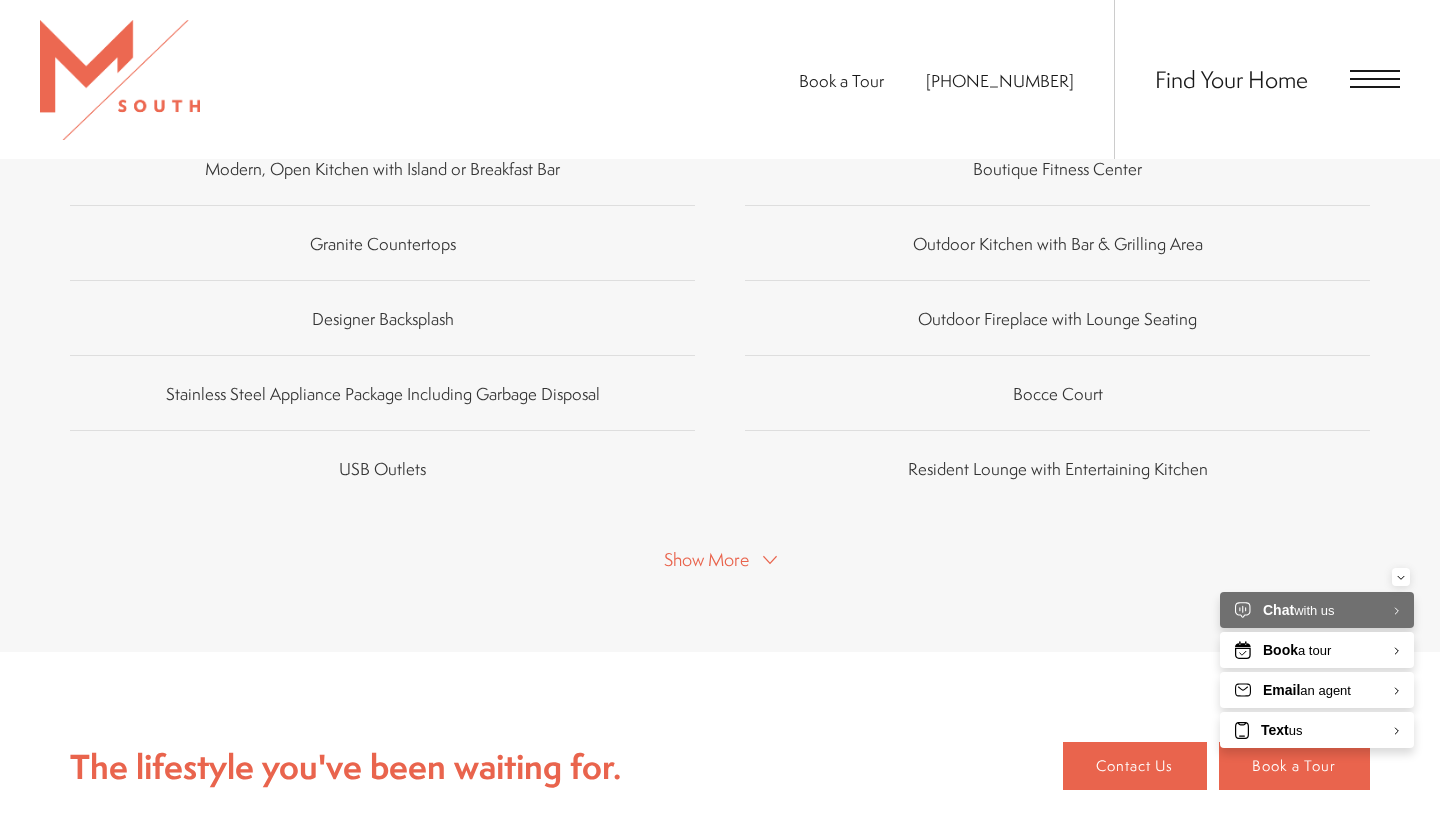 scroll, scrollTop: 1321, scrollLeft: 0, axis: vertical 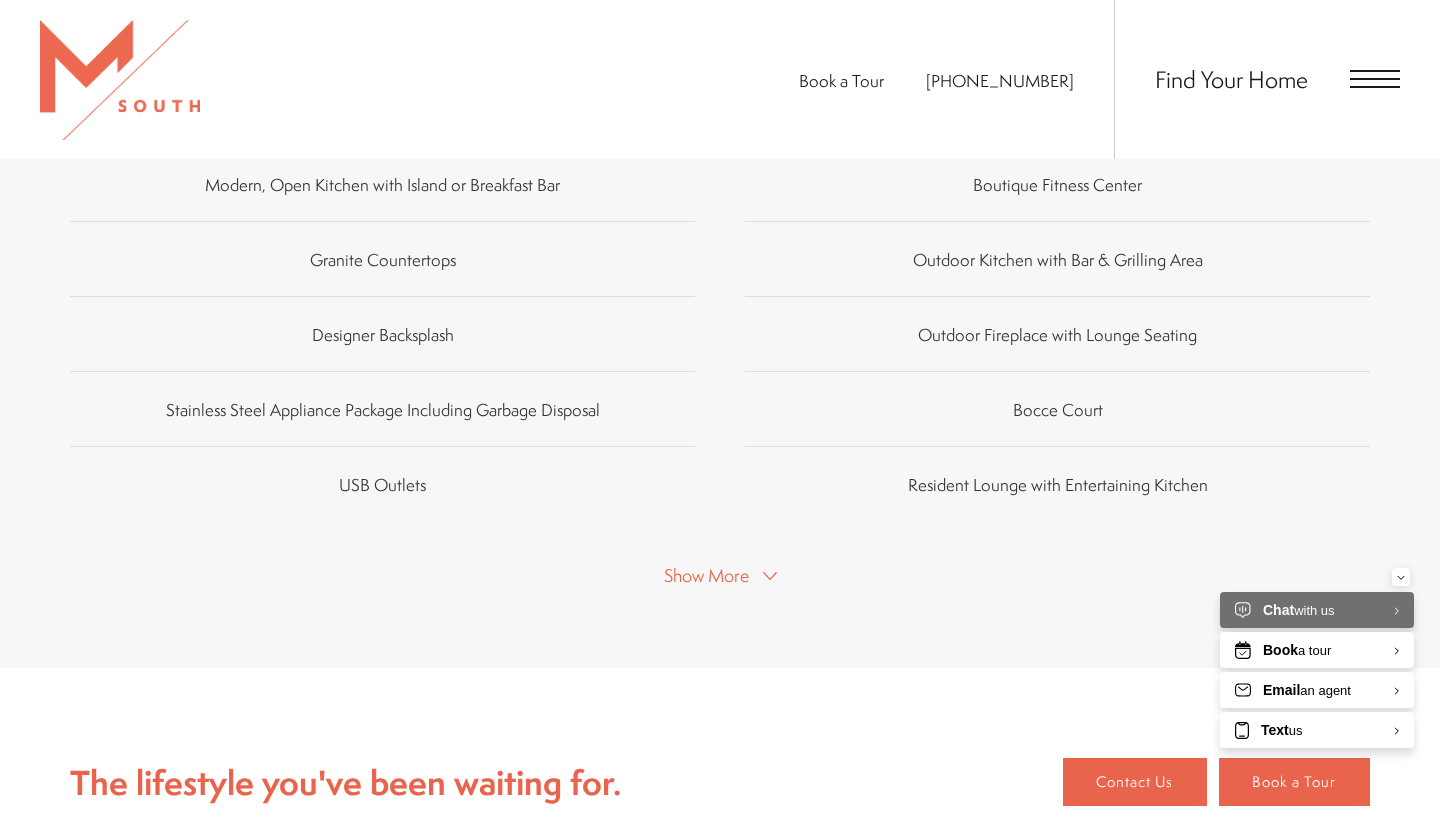 click on "Show More" at bounding box center [706, 575] 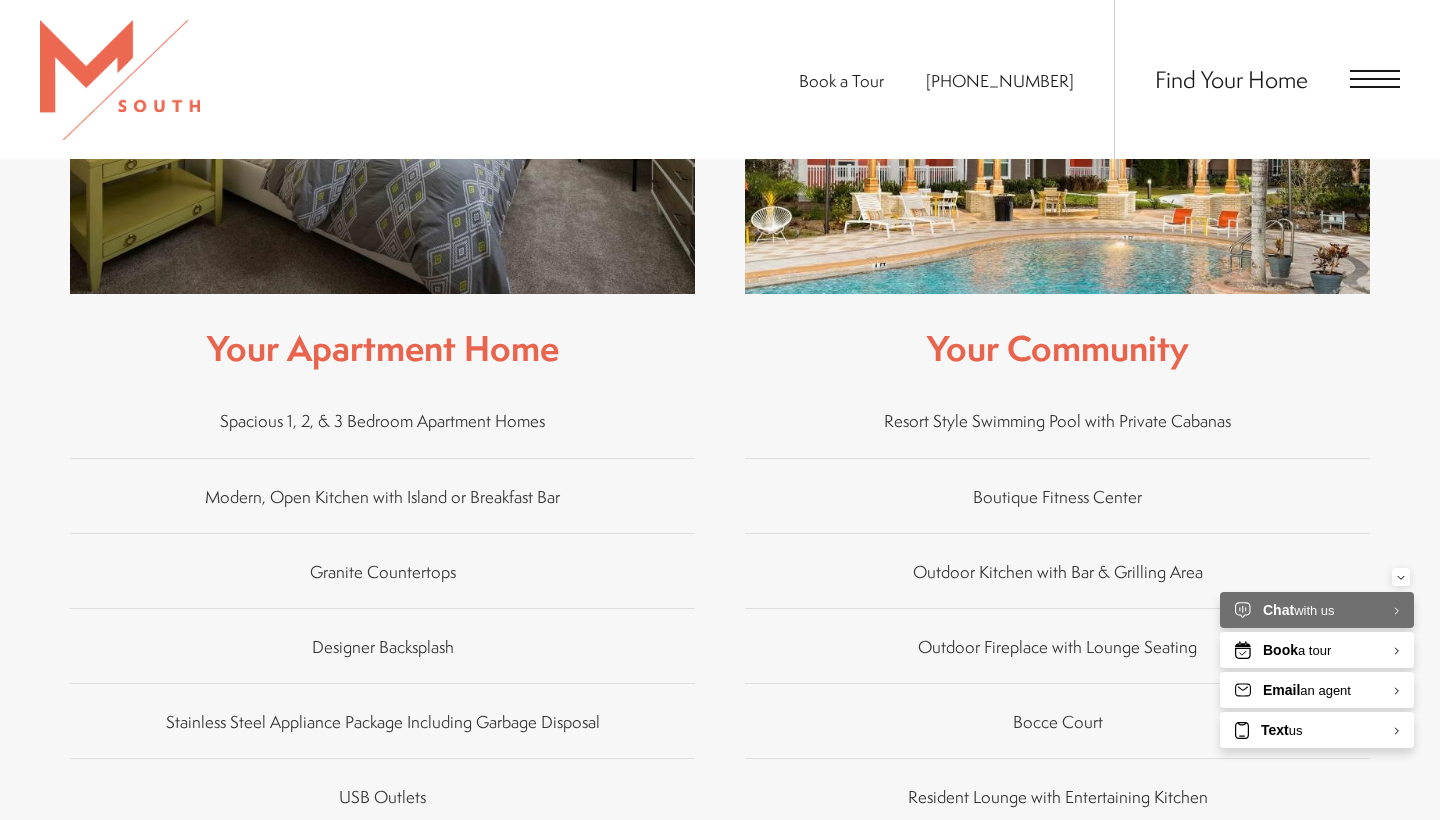 scroll, scrollTop: 1006, scrollLeft: 0, axis: vertical 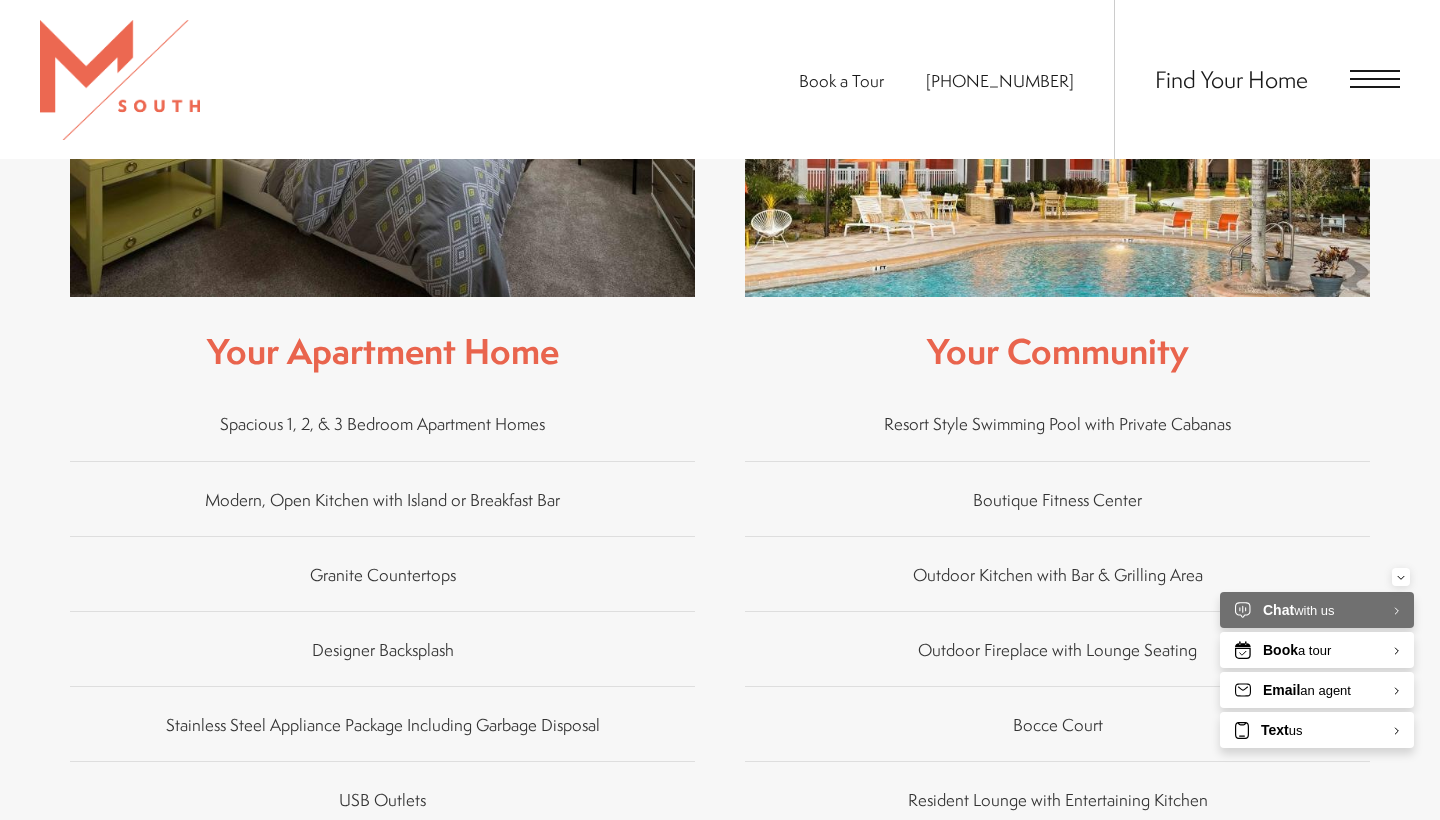 click on "Spacious 1, 2, & 3 Bedroom Apartment Homes" at bounding box center (382, 424) 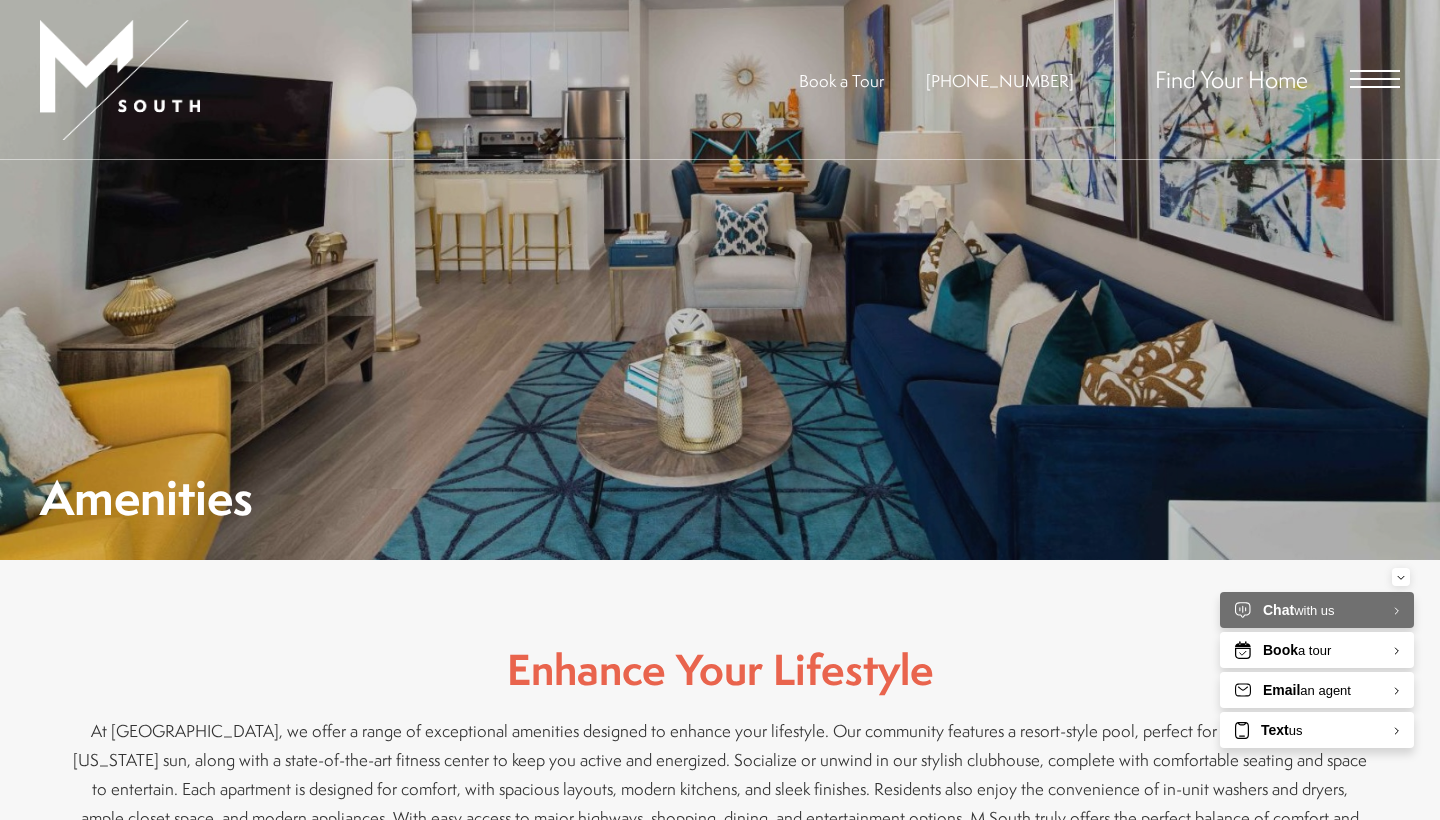 scroll, scrollTop: 0, scrollLeft: 0, axis: both 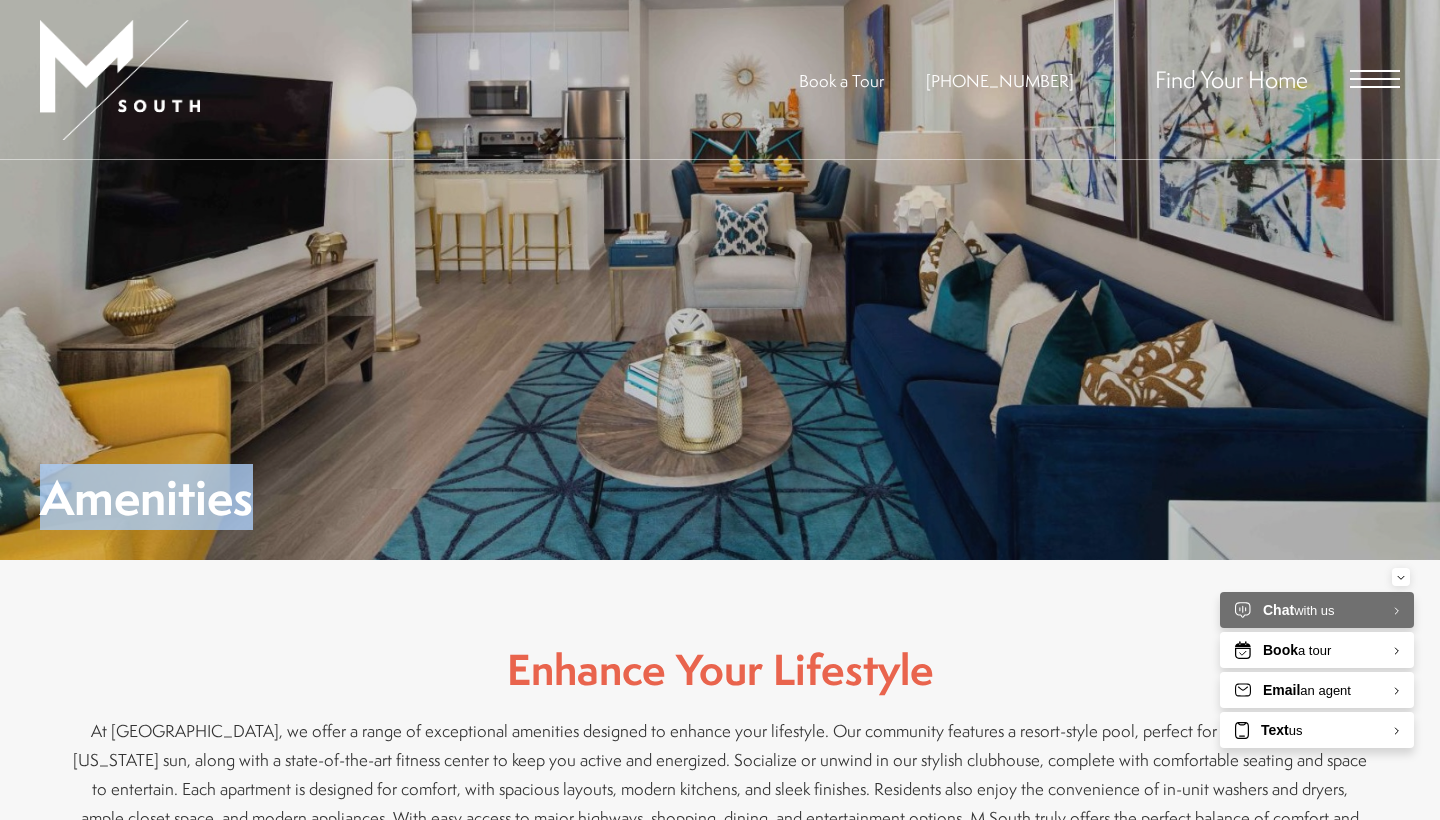 click on "Amenities" at bounding box center (720, 360) 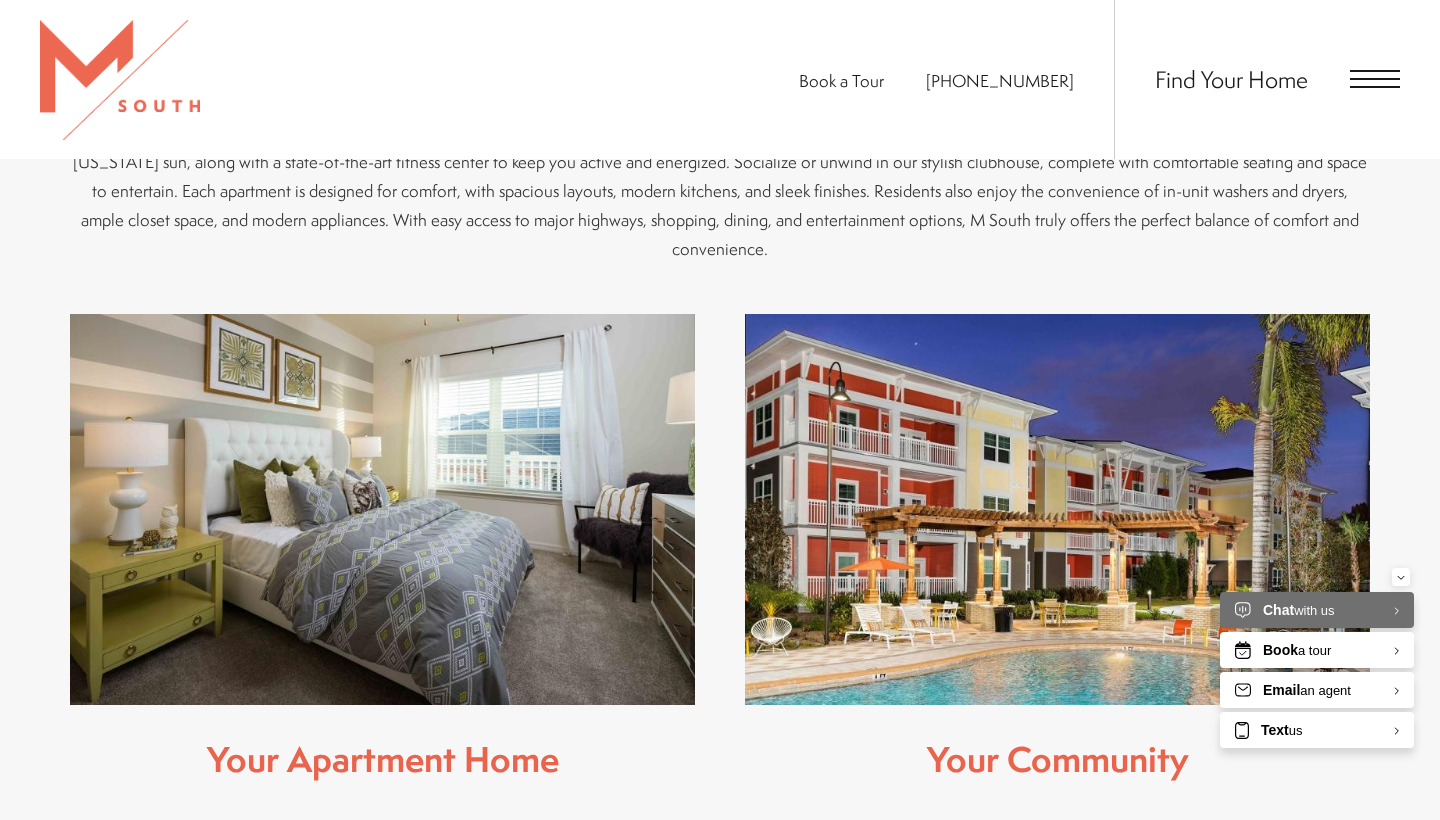 scroll, scrollTop: 697, scrollLeft: 0, axis: vertical 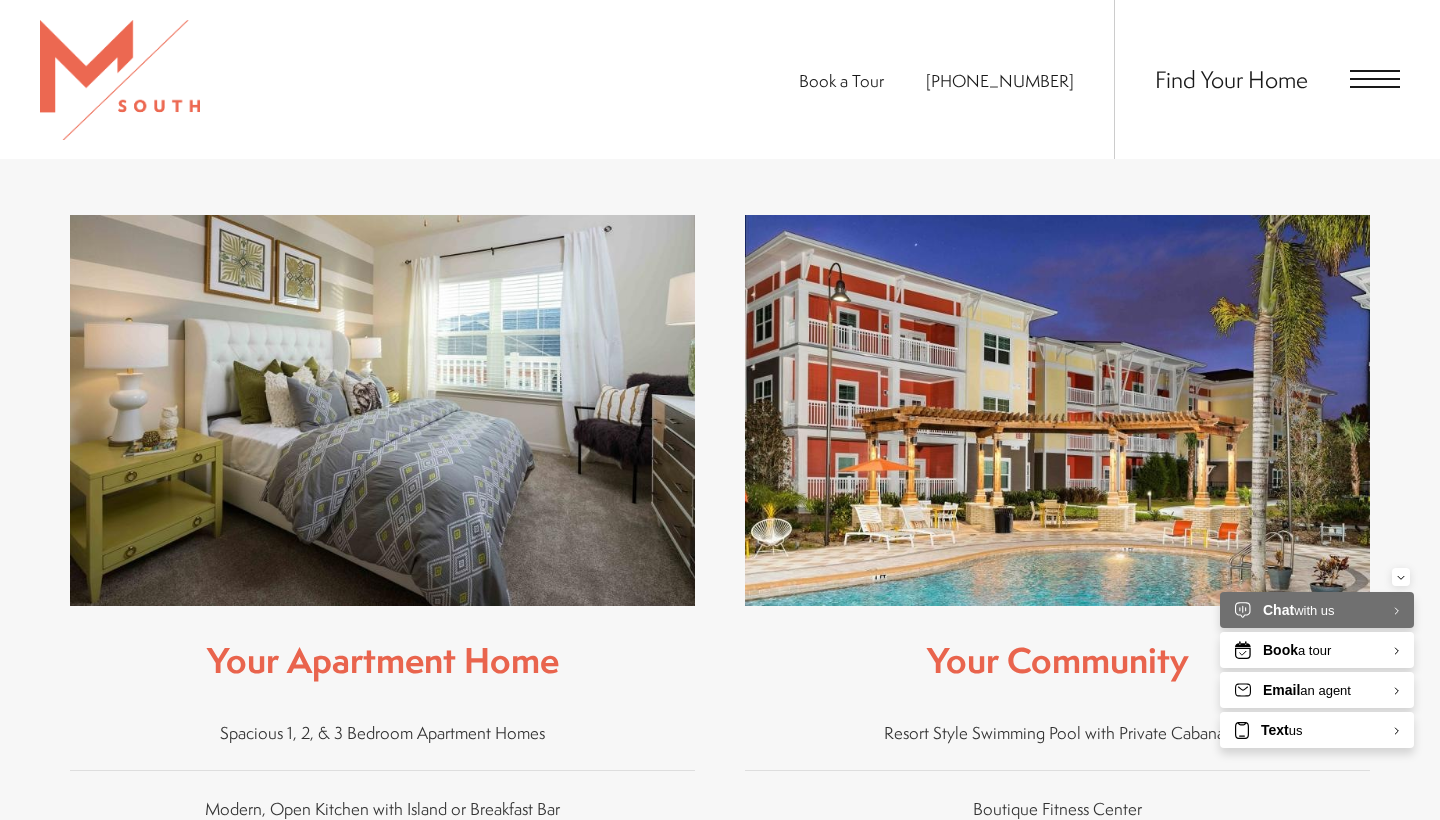 click on "Your Community" at bounding box center [1057, 651] 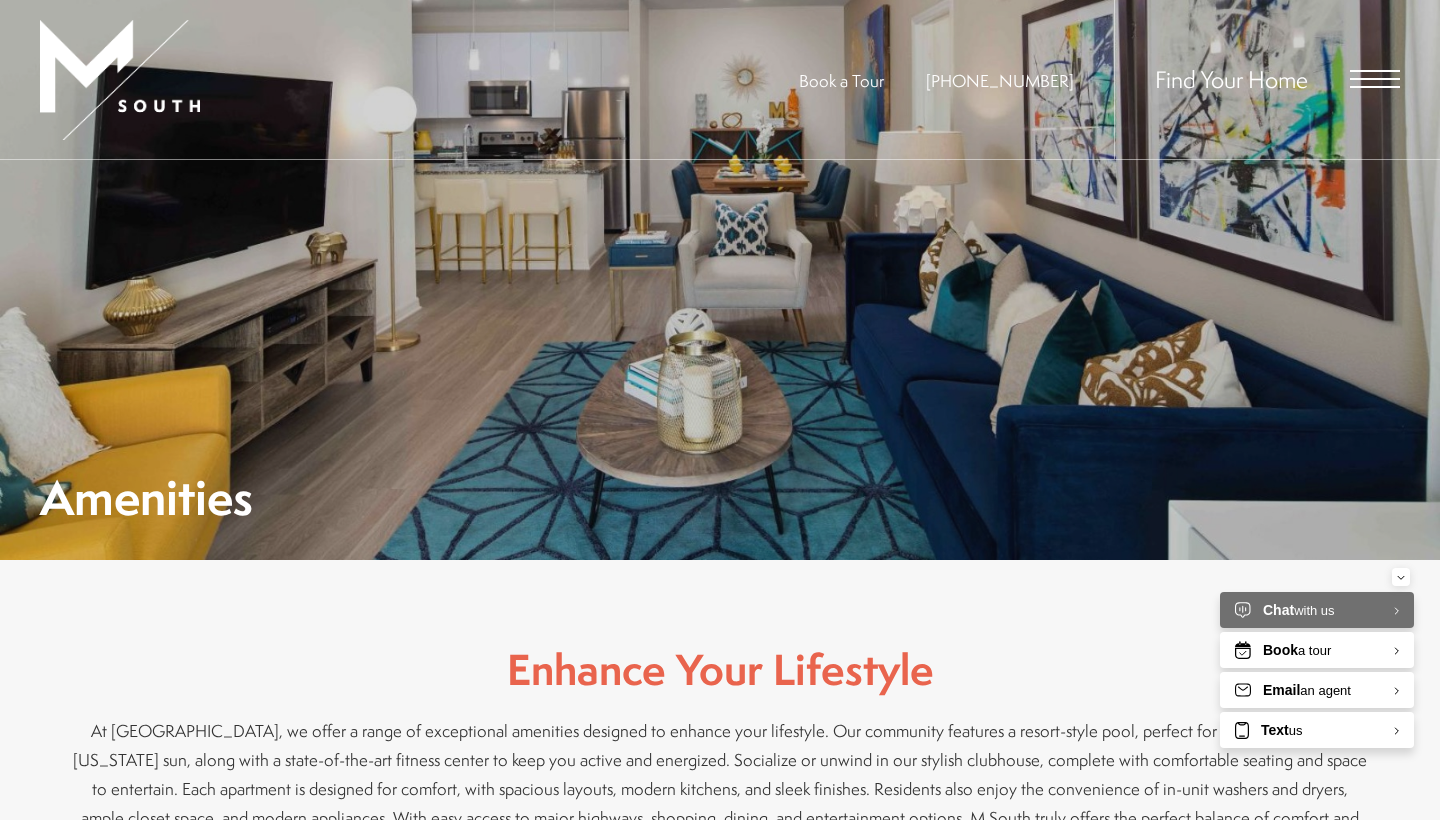 scroll, scrollTop: 0, scrollLeft: 0, axis: both 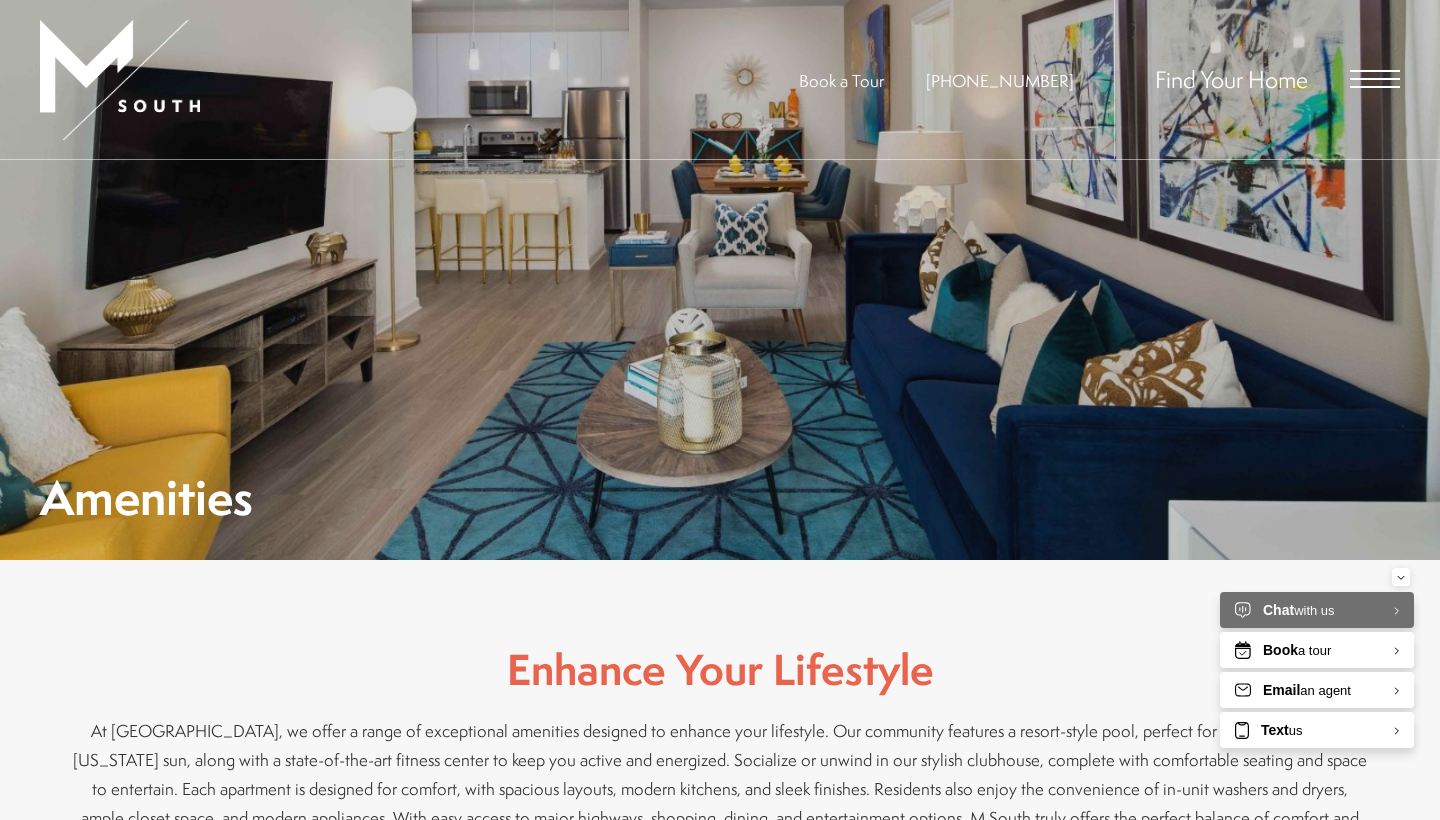 click on "Find Your Home" at bounding box center [1257, 79] 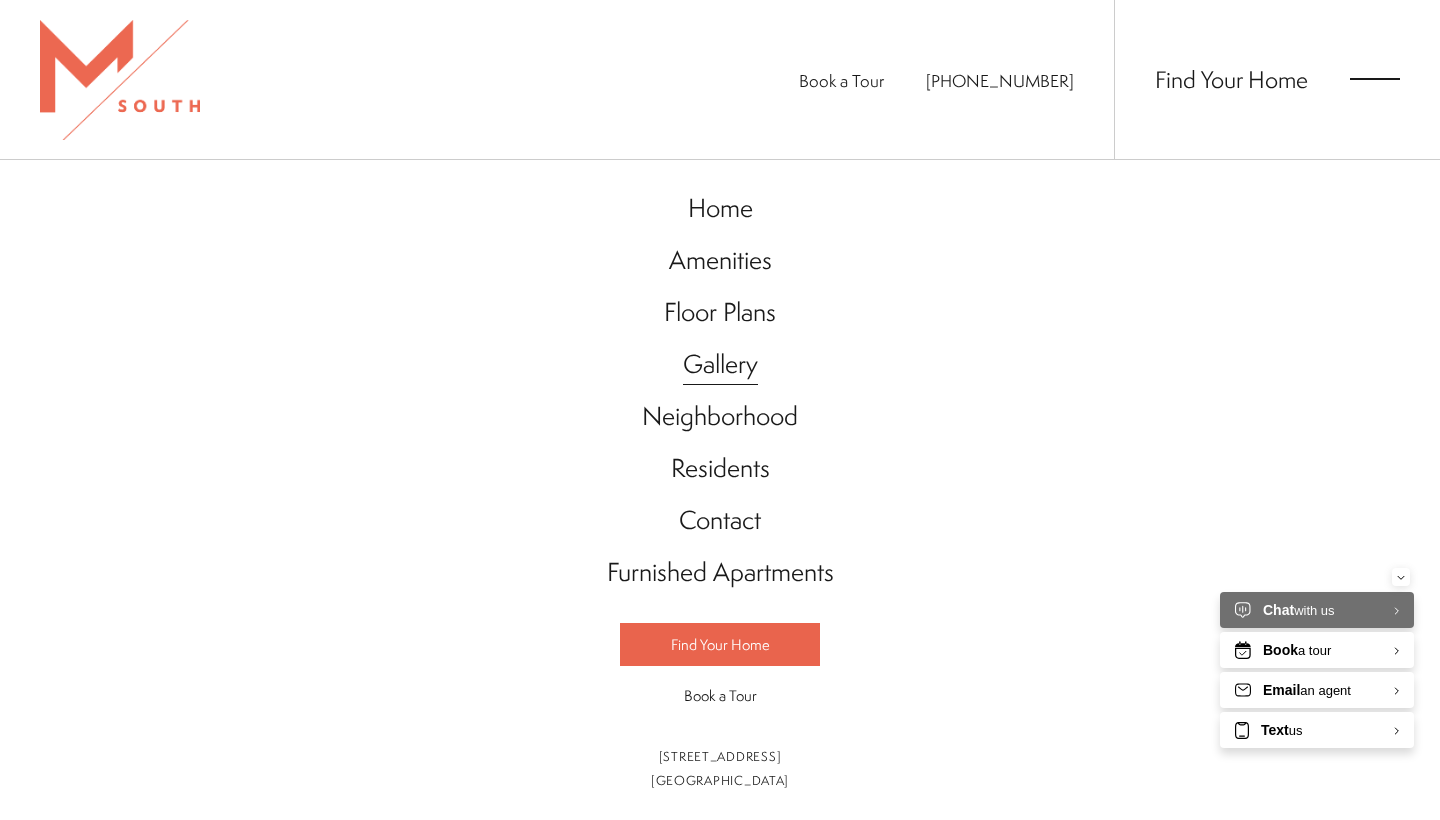 click on "Gallery" at bounding box center [720, 364] 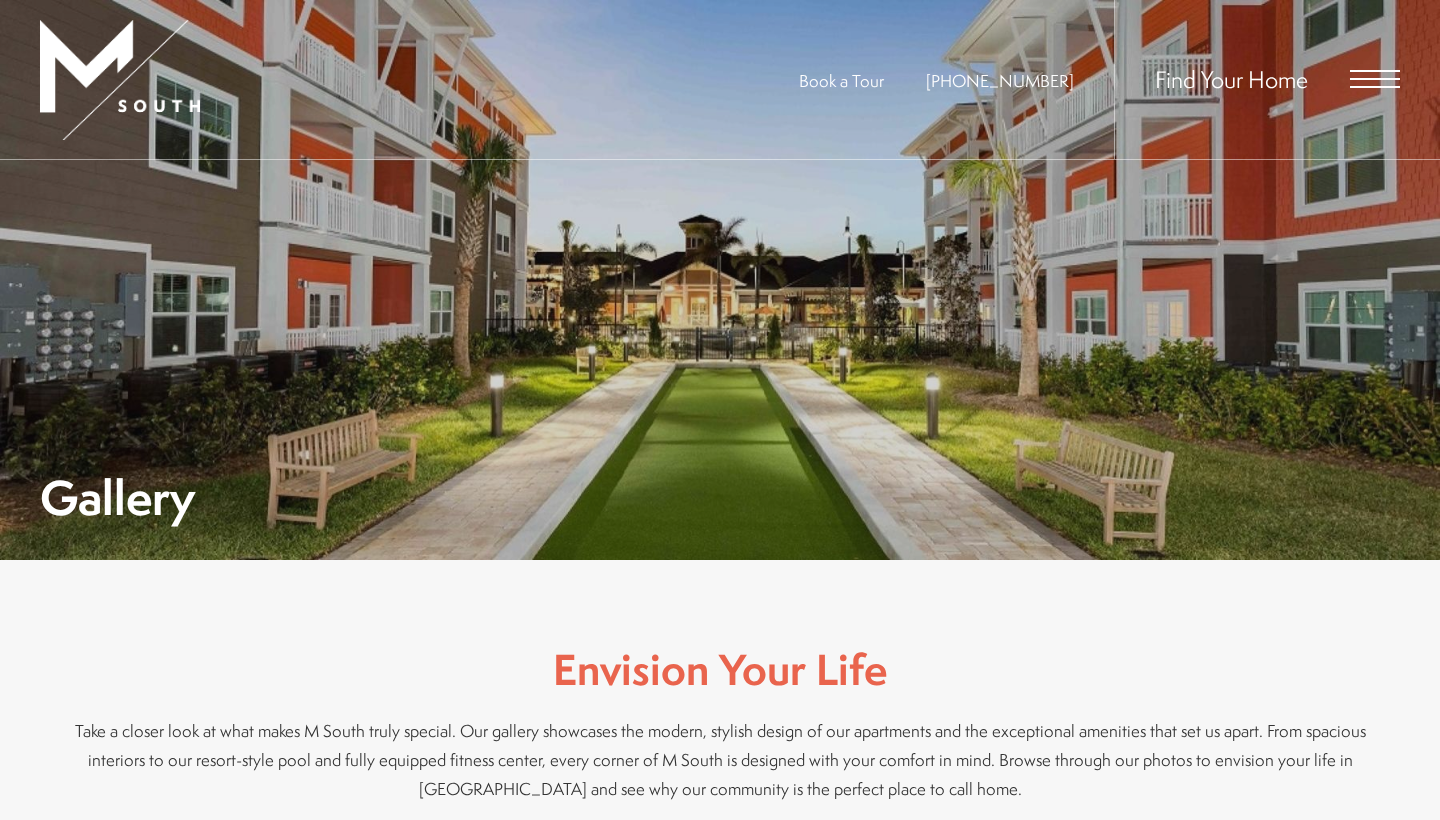 scroll, scrollTop: 0, scrollLeft: 0, axis: both 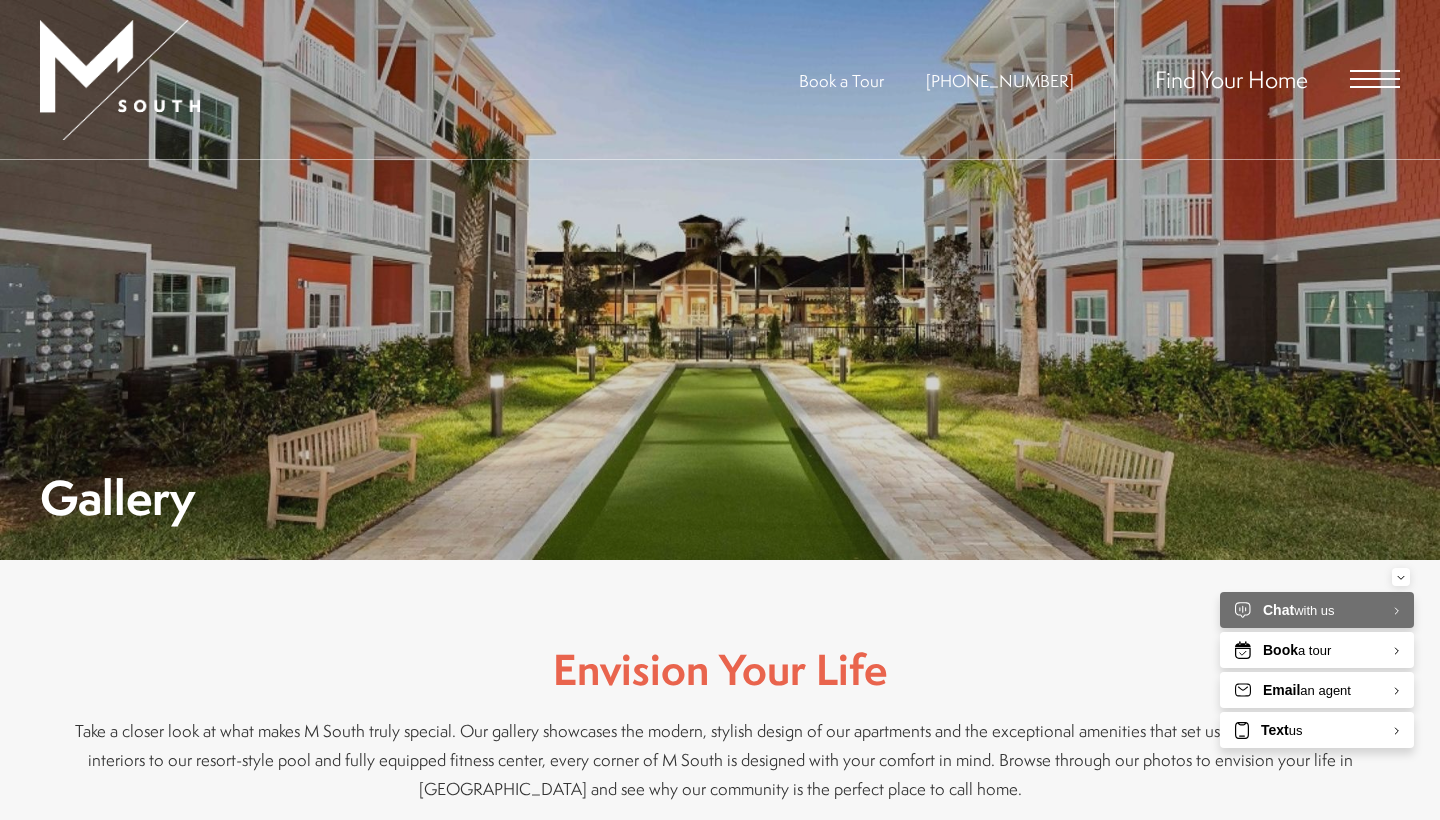 click on "Gallery" at bounding box center (720, 360) 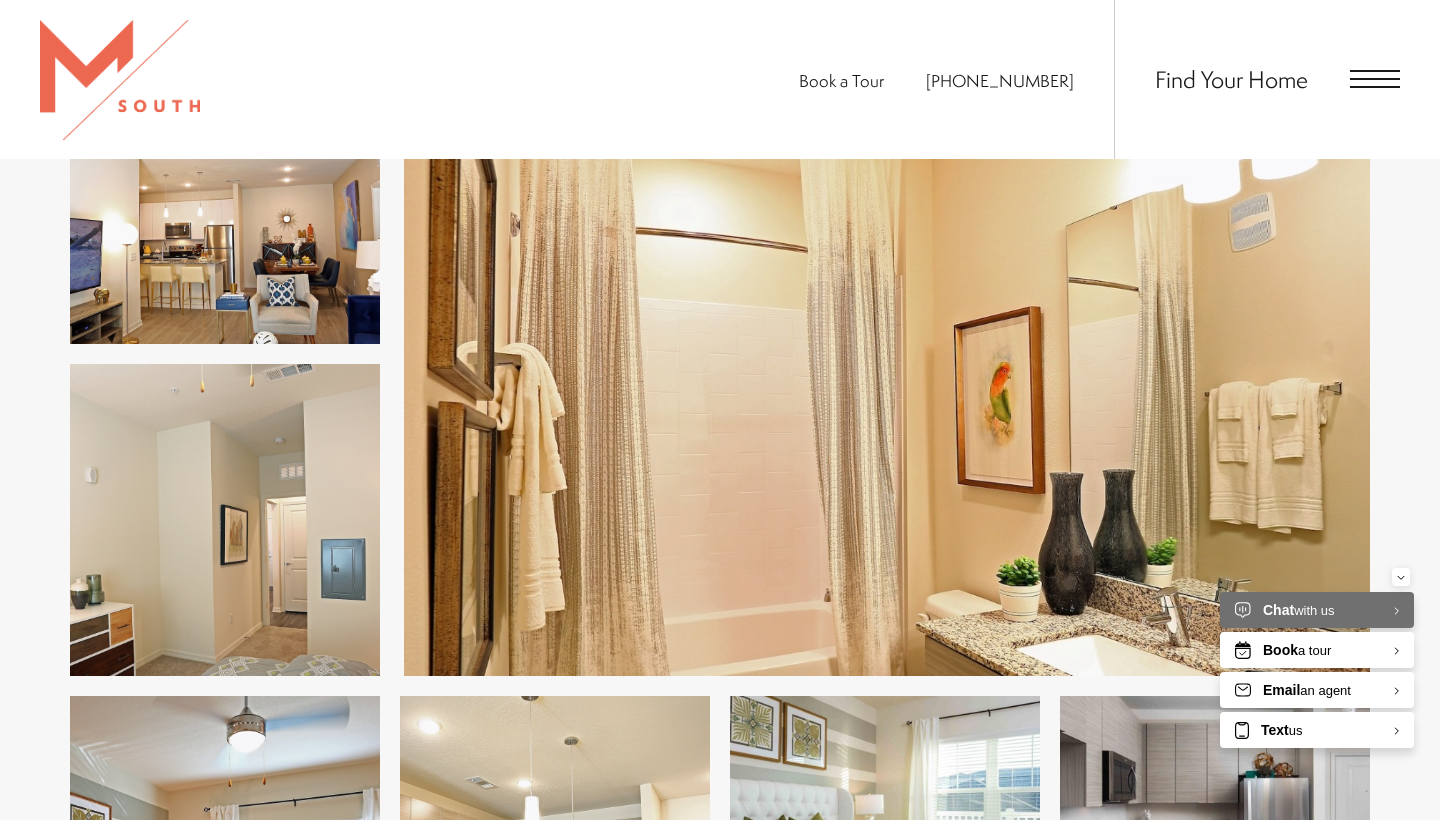 scroll, scrollTop: 1505, scrollLeft: 0, axis: vertical 